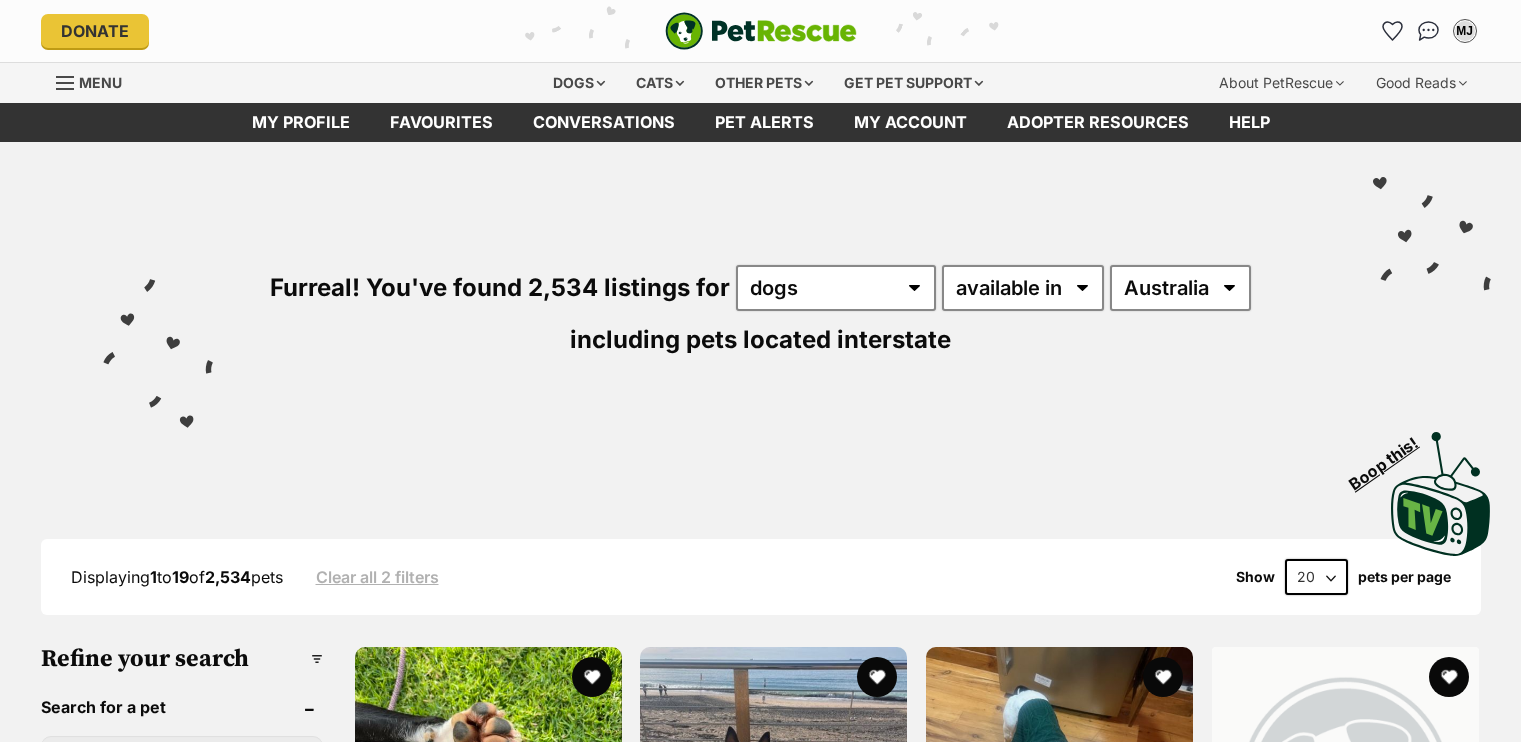 scroll, scrollTop: 0, scrollLeft: 0, axis: both 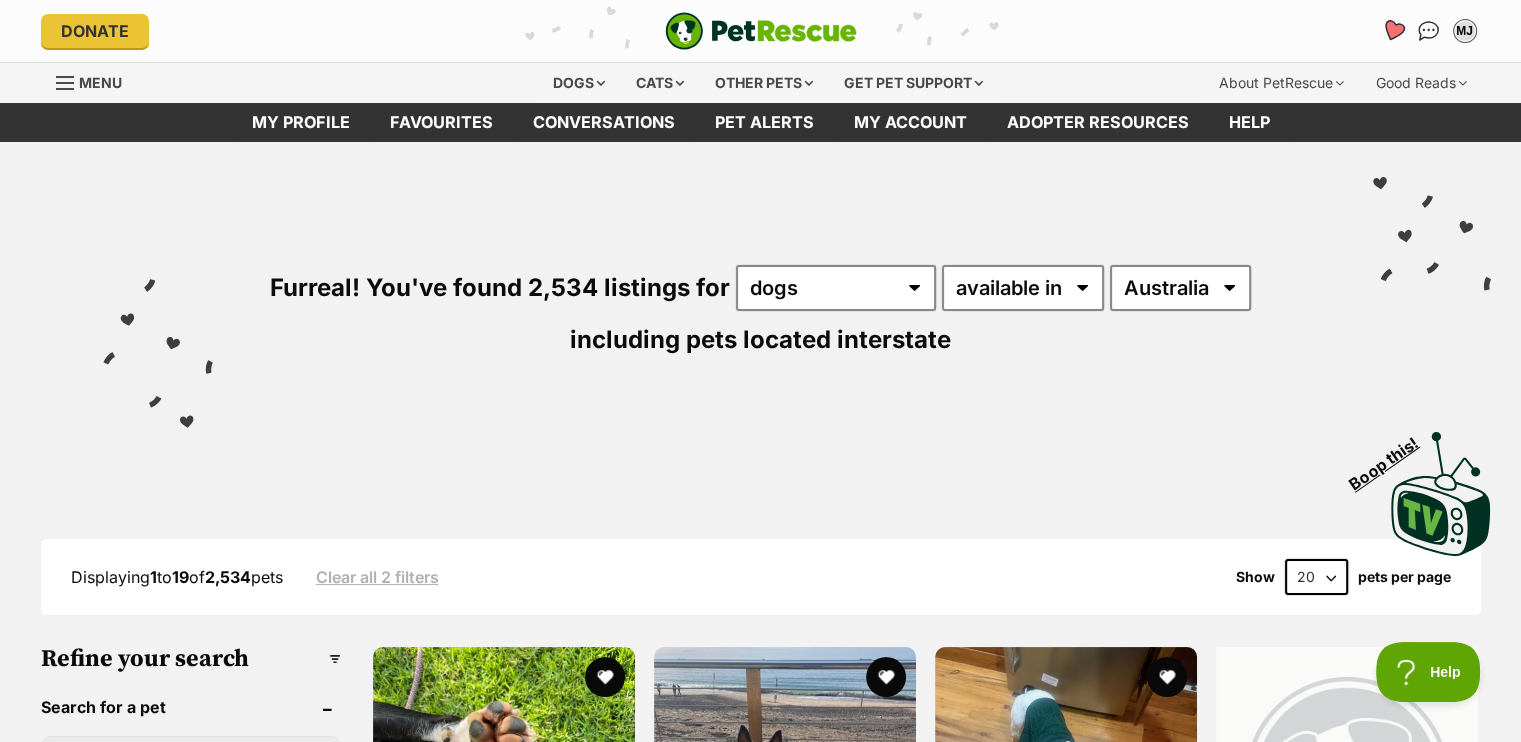 click 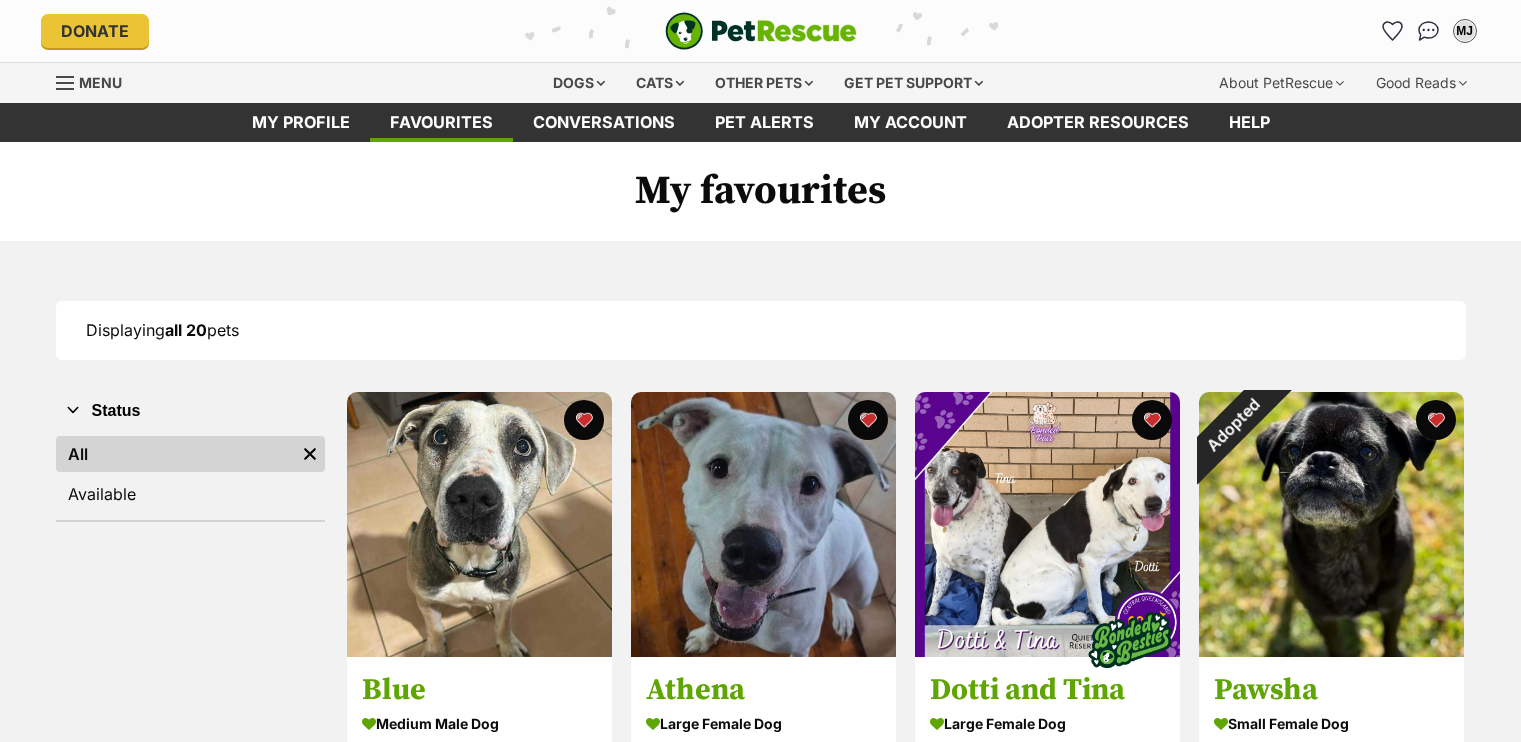 scroll, scrollTop: 0, scrollLeft: 0, axis: both 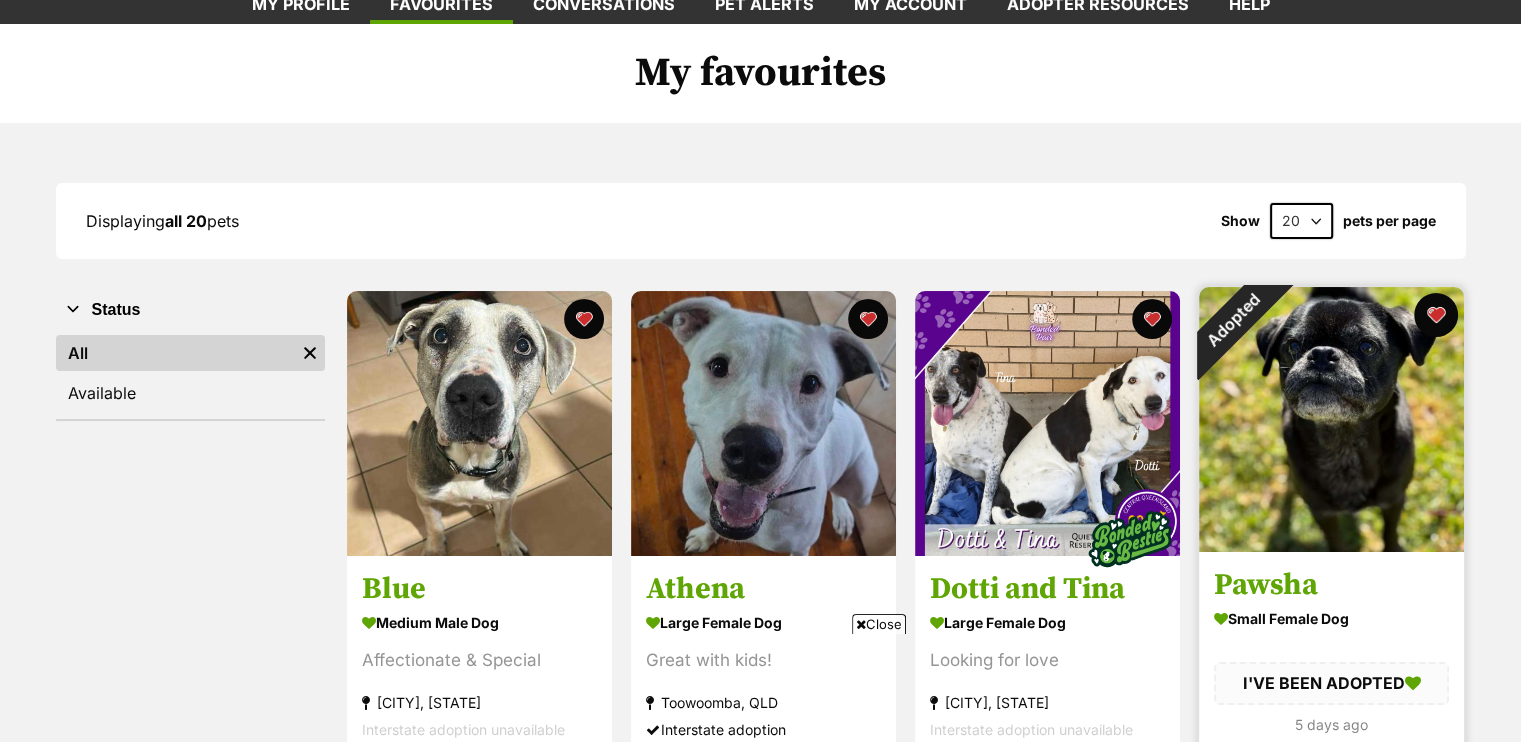 click at bounding box center [1436, 315] 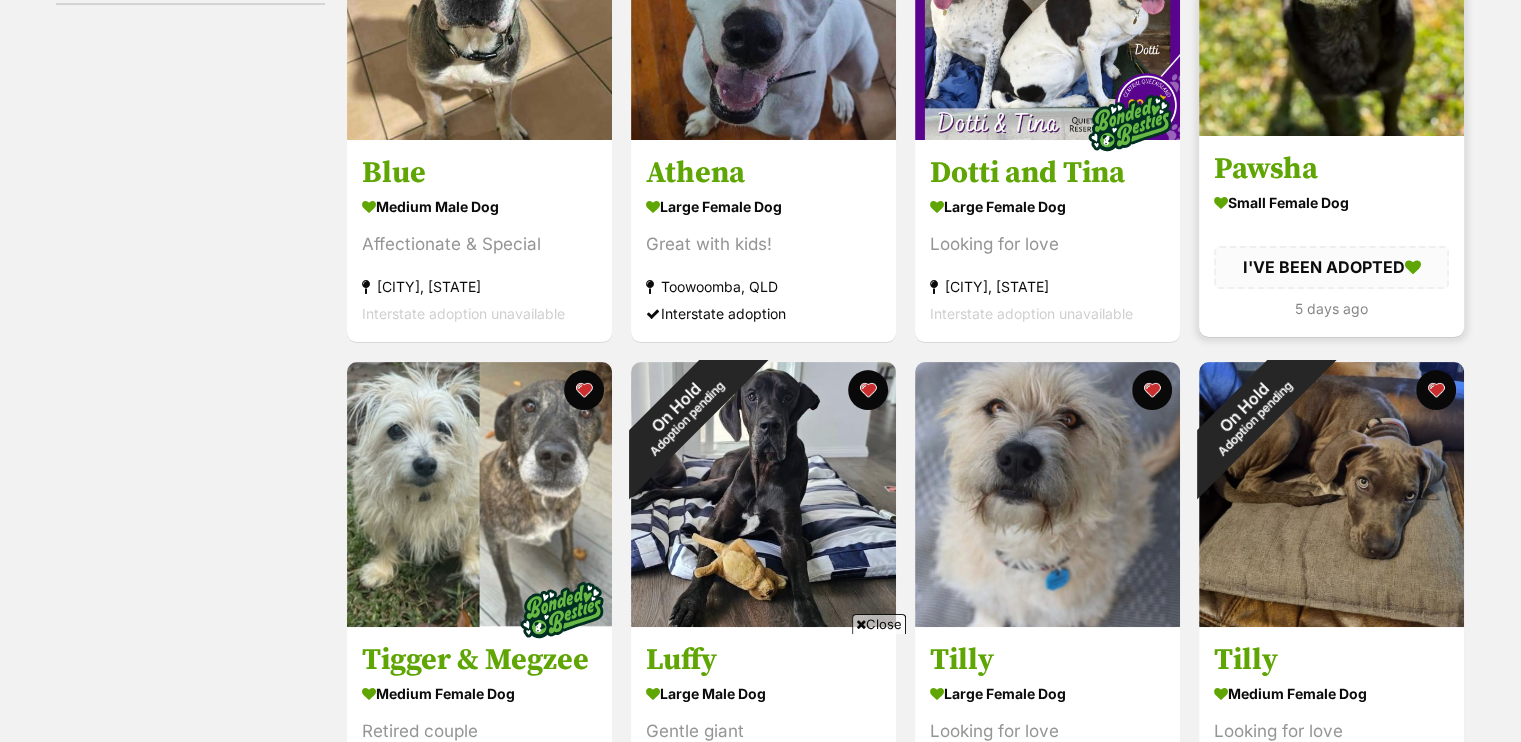 scroll, scrollTop: 540, scrollLeft: 0, axis: vertical 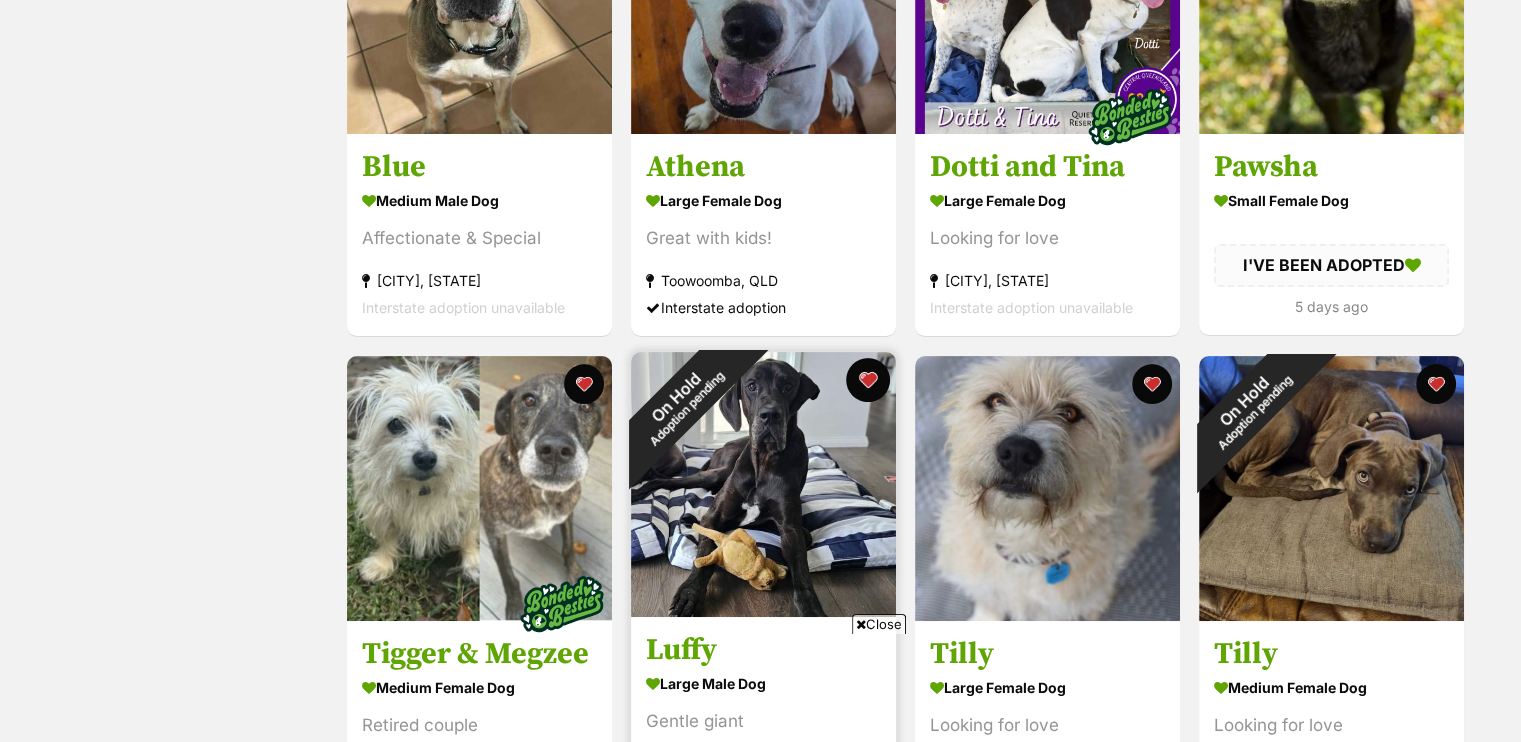 click at bounding box center (868, 380) 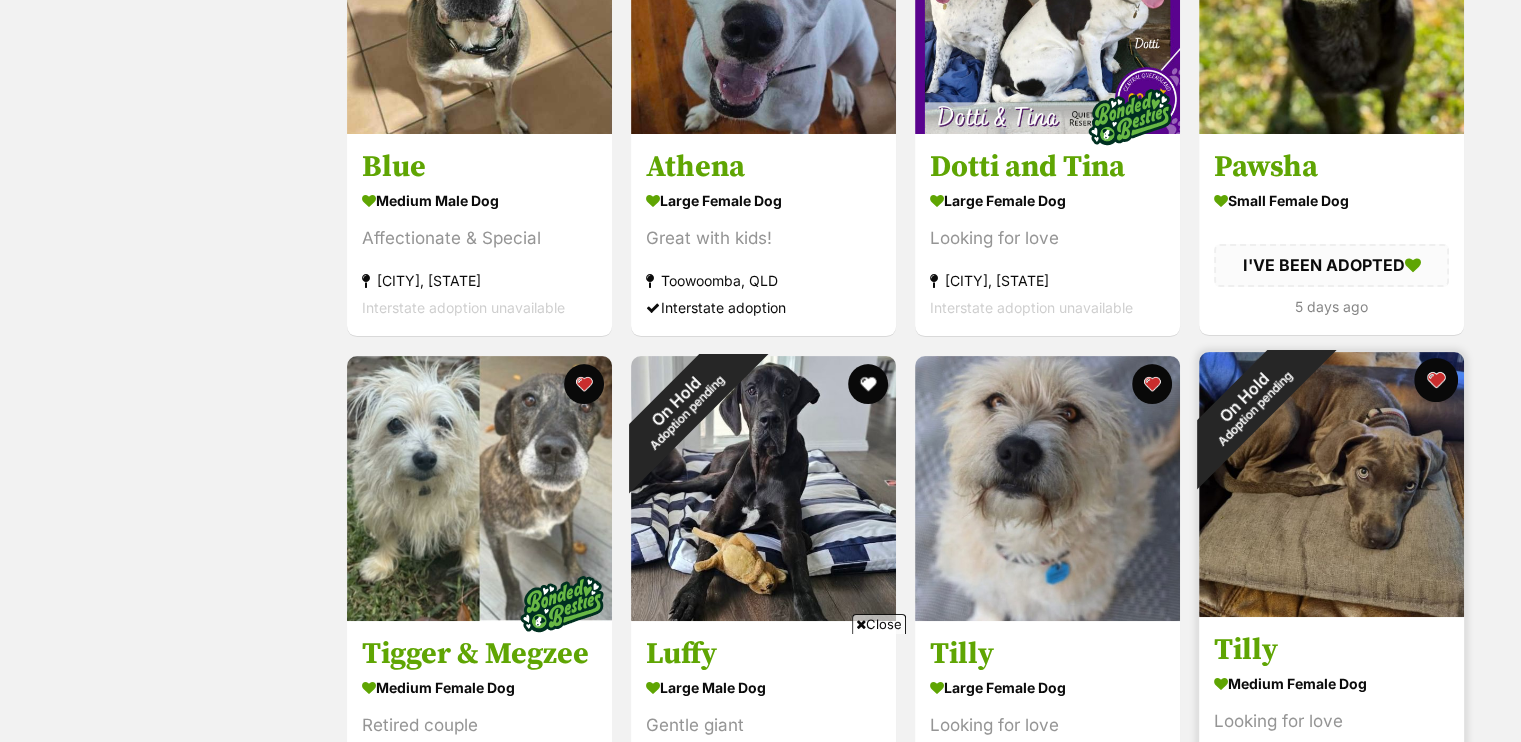 click at bounding box center (1436, 380) 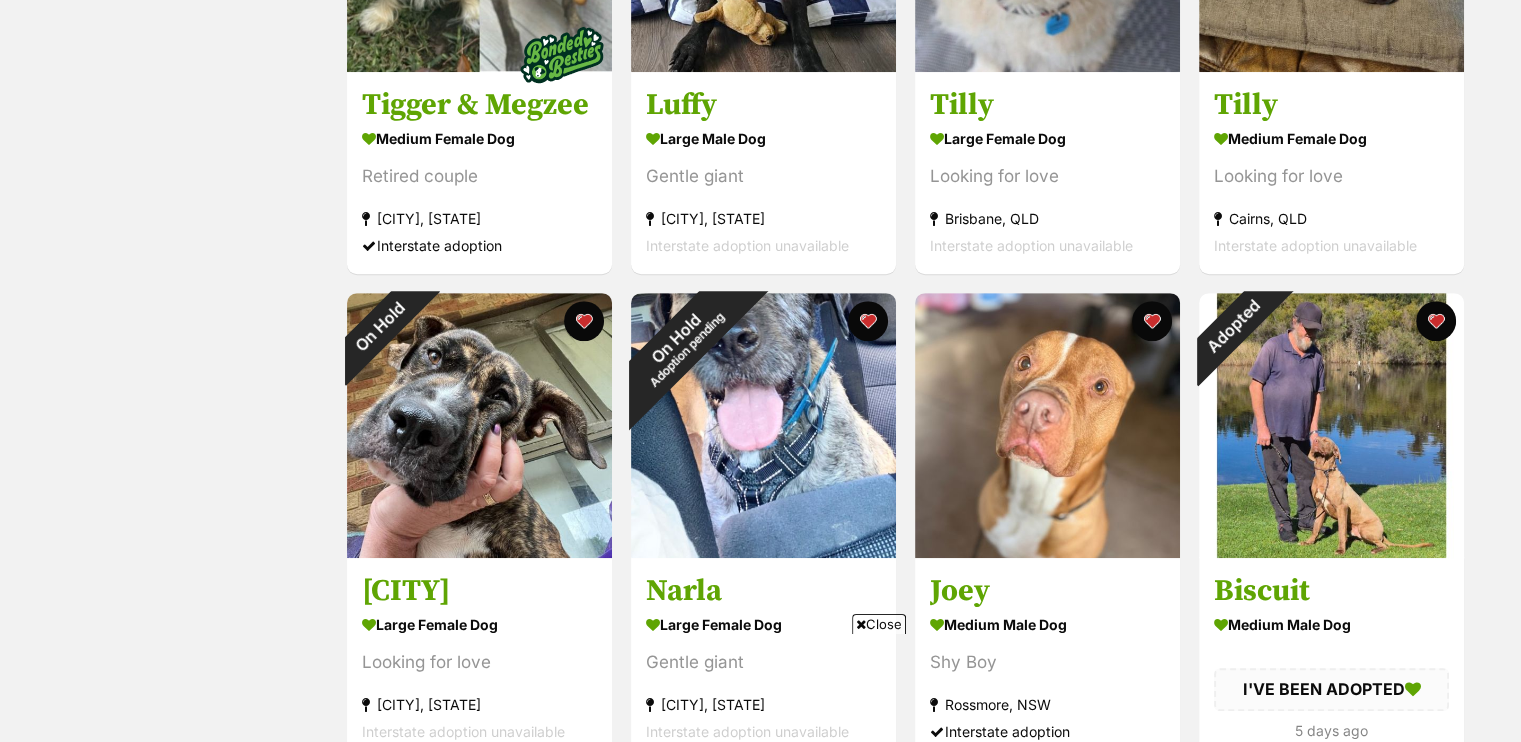 scroll, scrollTop: 1088, scrollLeft: 0, axis: vertical 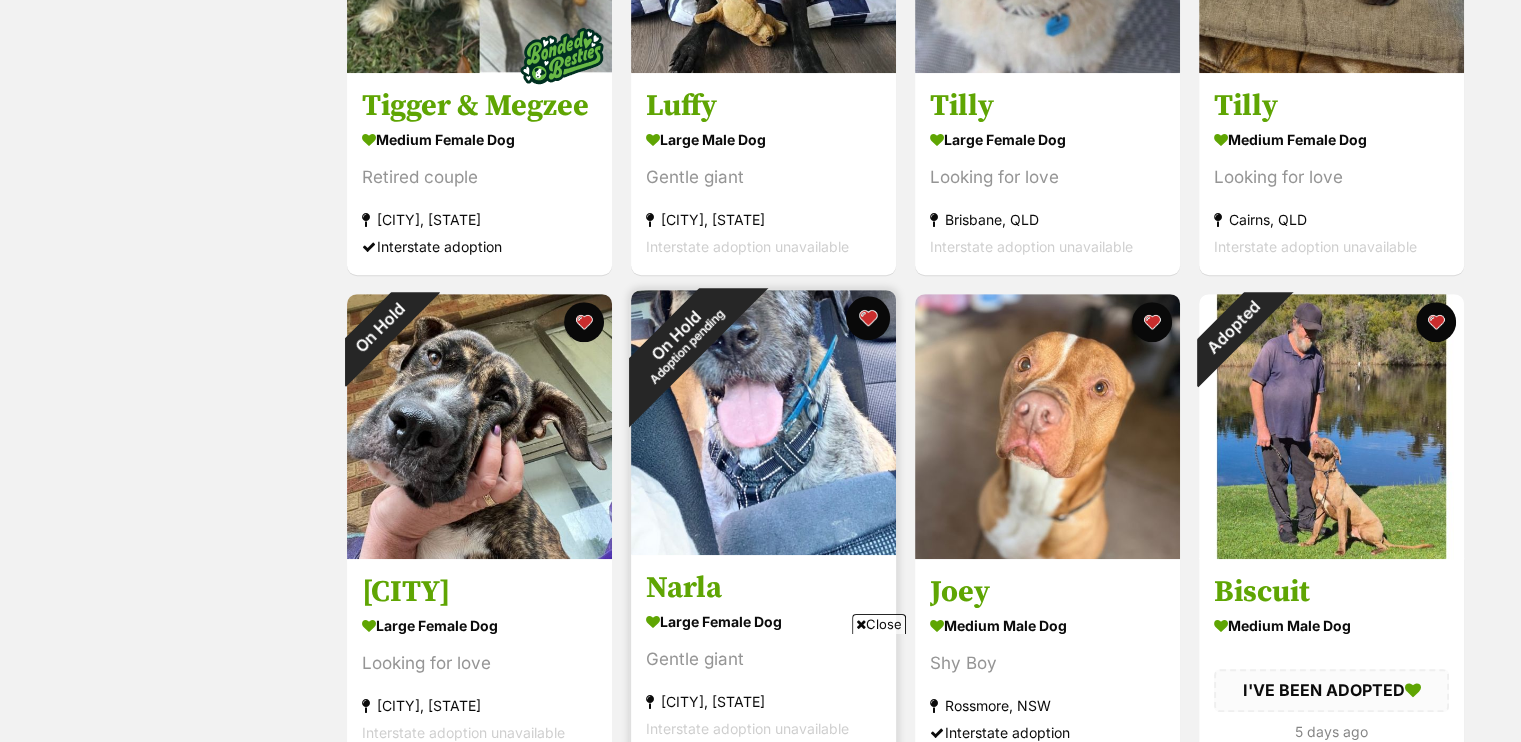 click at bounding box center [868, 318] 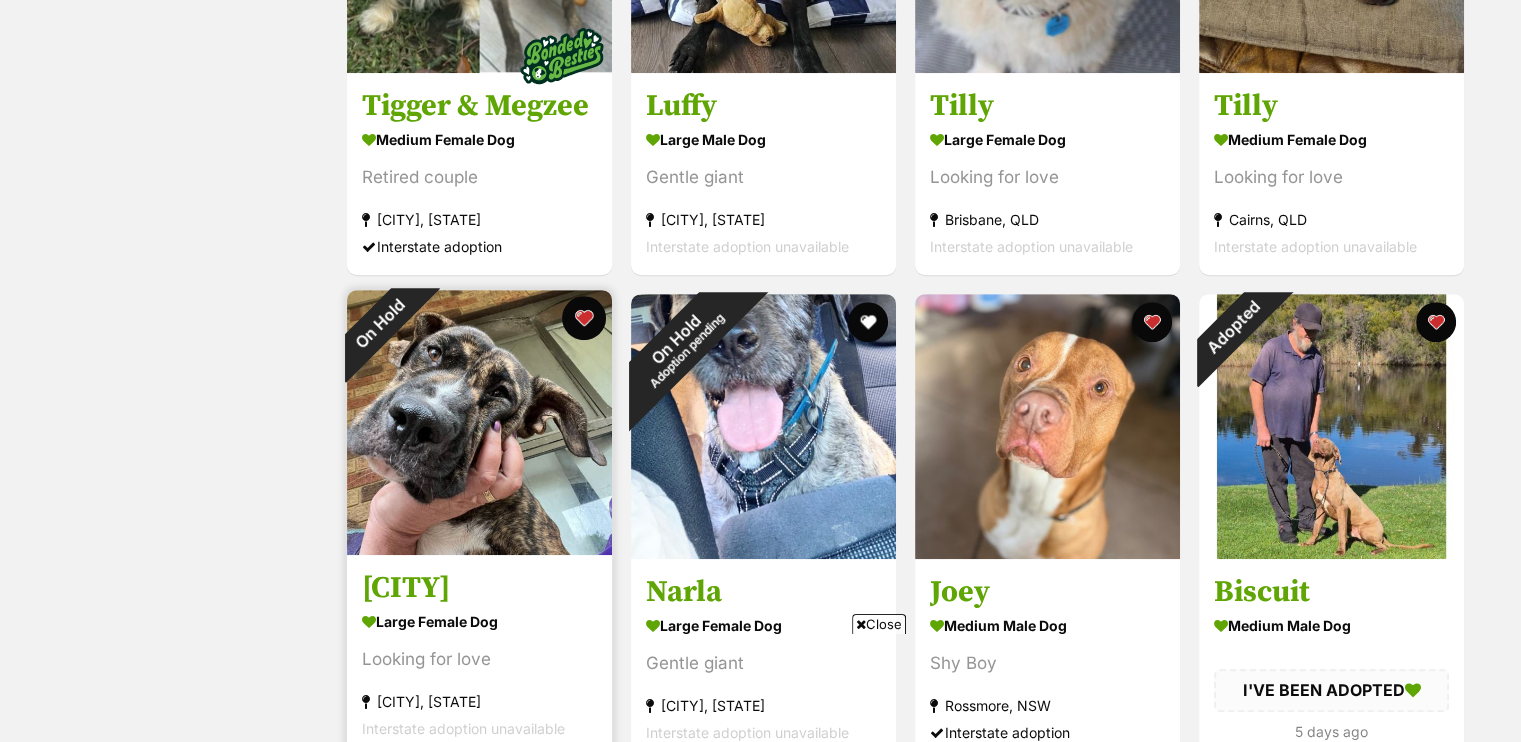 click at bounding box center [584, 318] 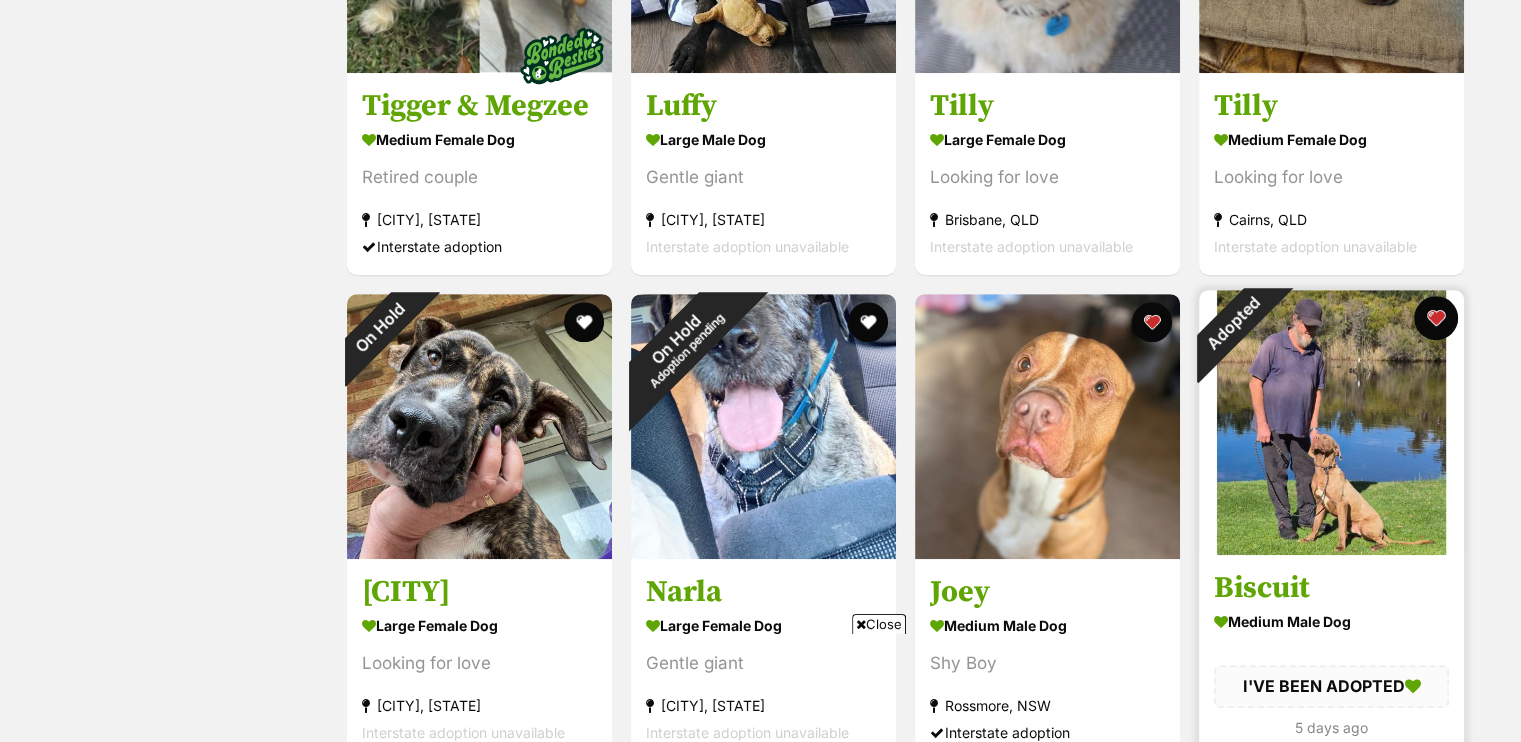 click at bounding box center [1436, 318] 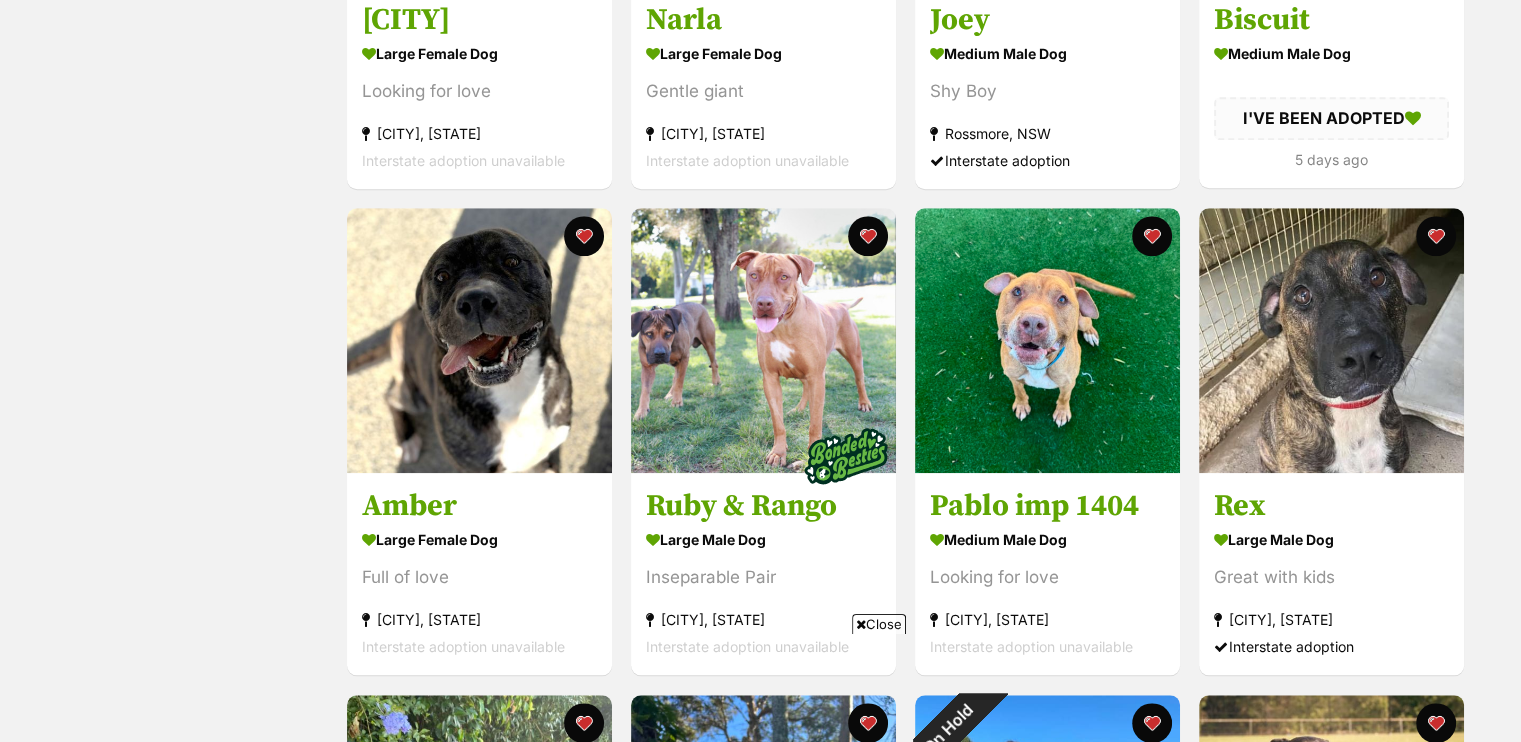 scroll, scrollTop: 1660, scrollLeft: 0, axis: vertical 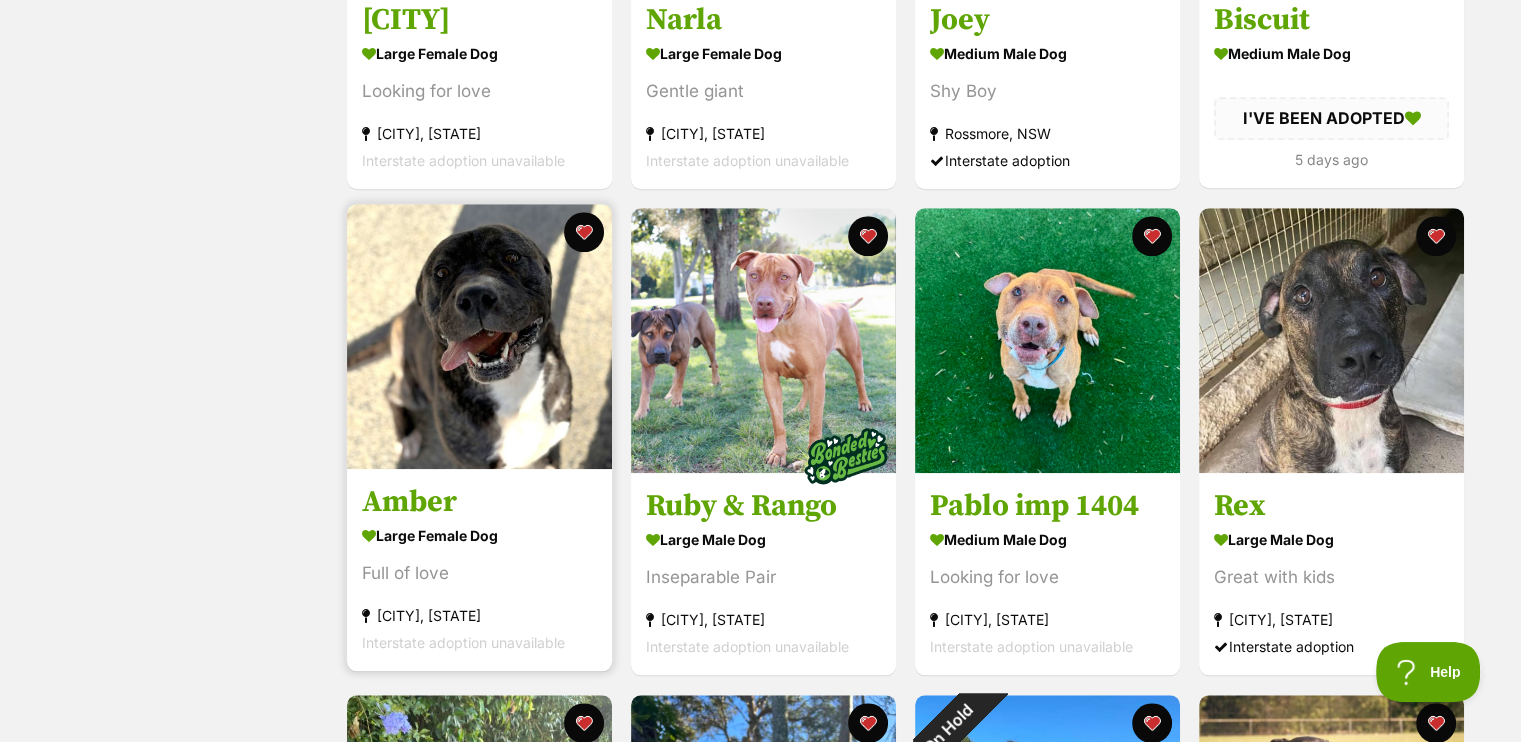 click on "Amber" at bounding box center (479, 503) 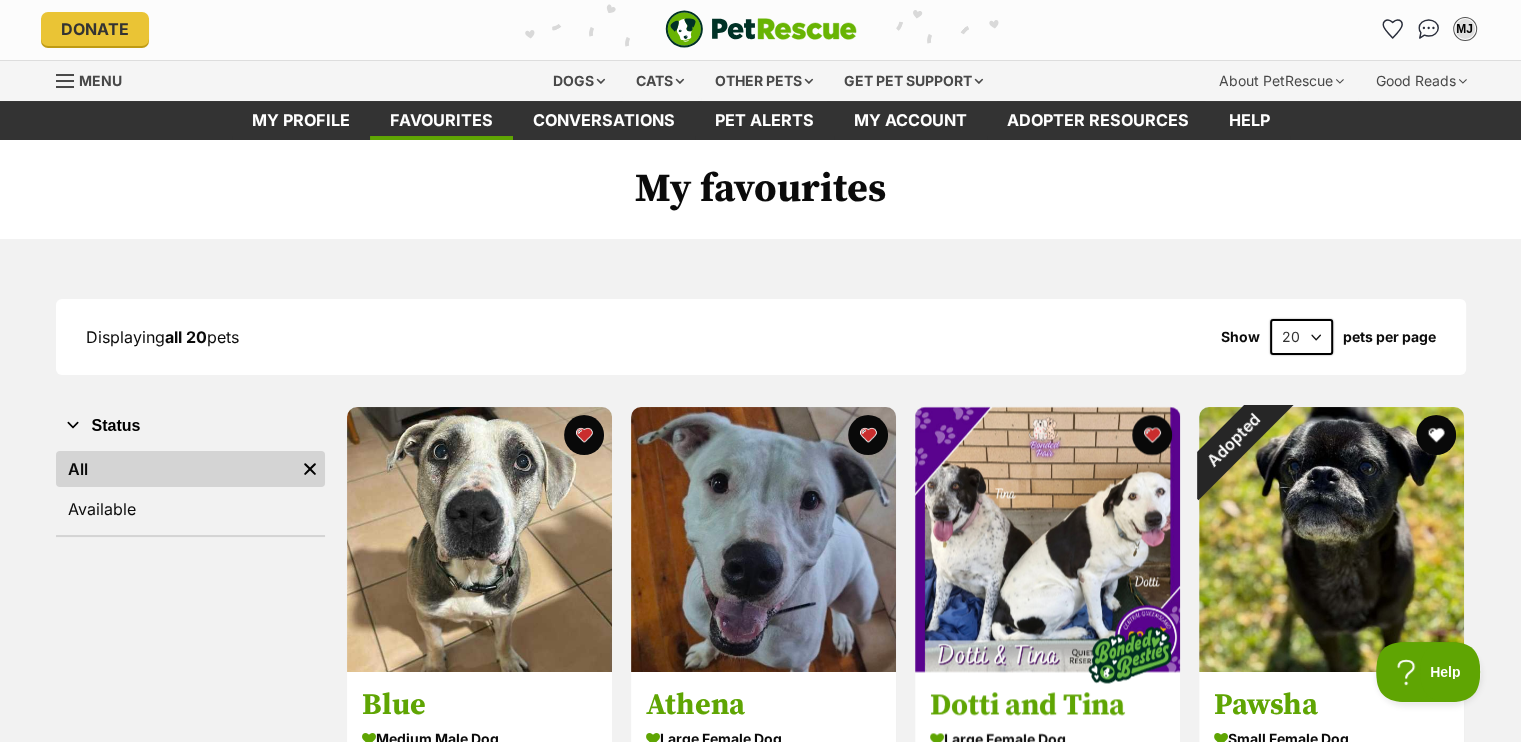 scroll, scrollTop: 0, scrollLeft: 0, axis: both 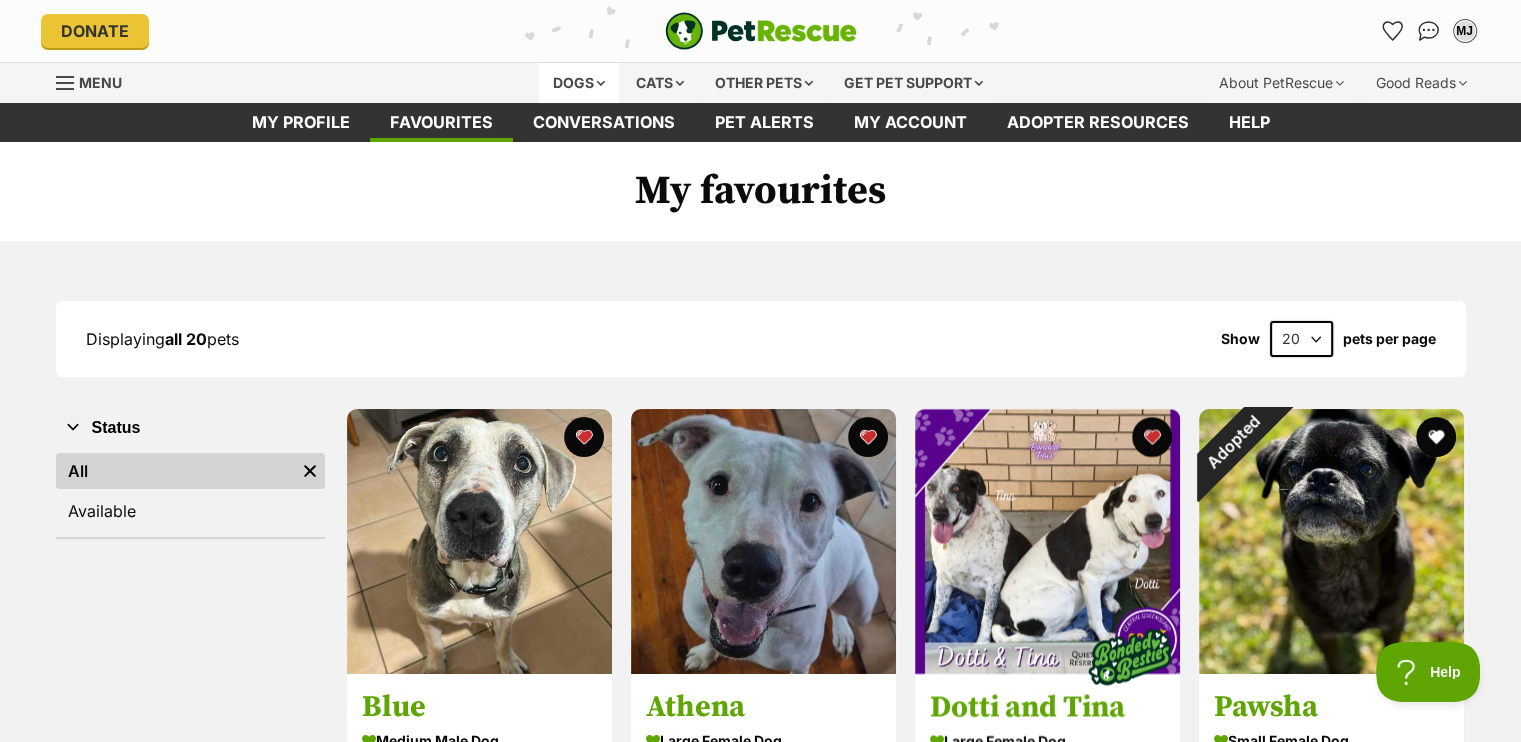 click on "Dogs" at bounding box center (579, 83) 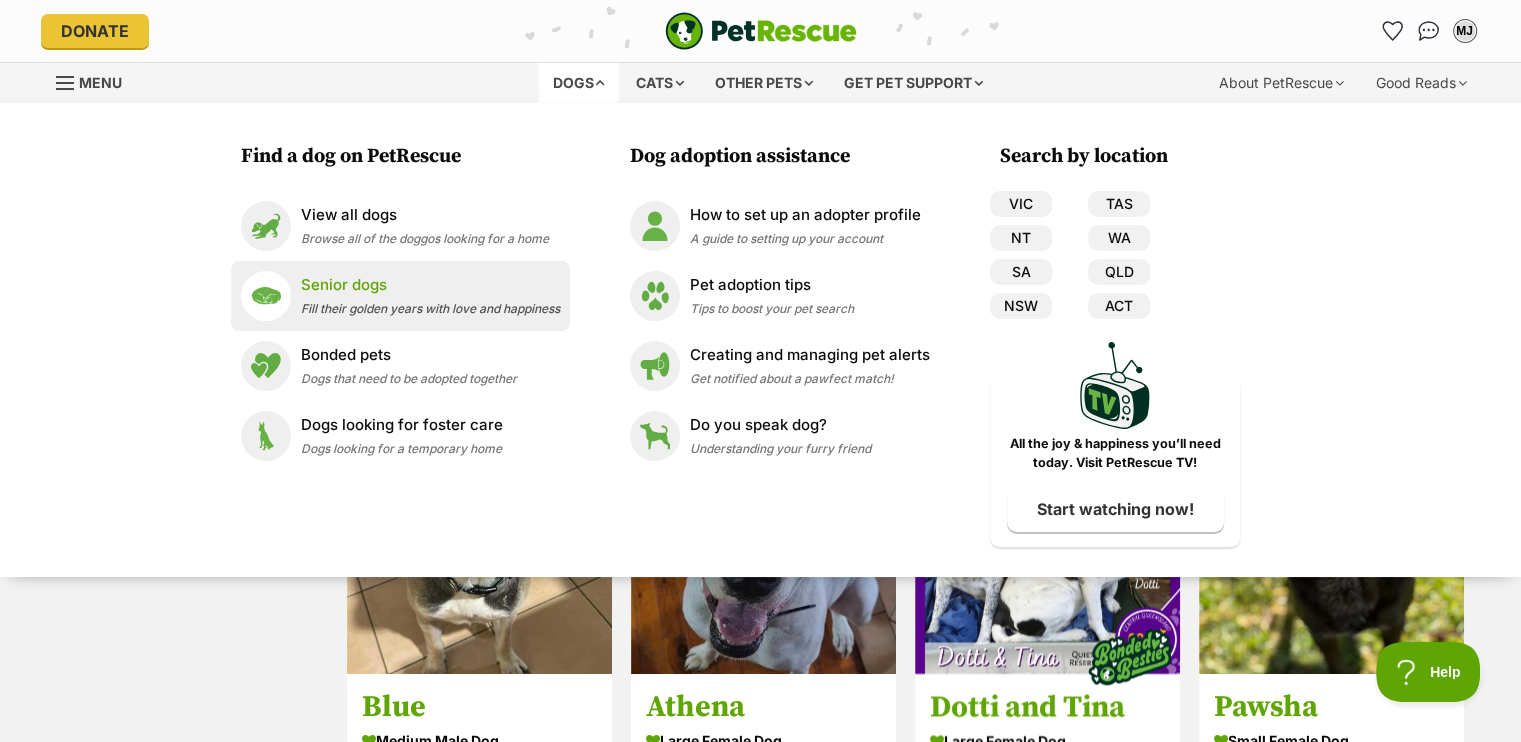 click on "Senior dogs" at bounding box center [430, 285] 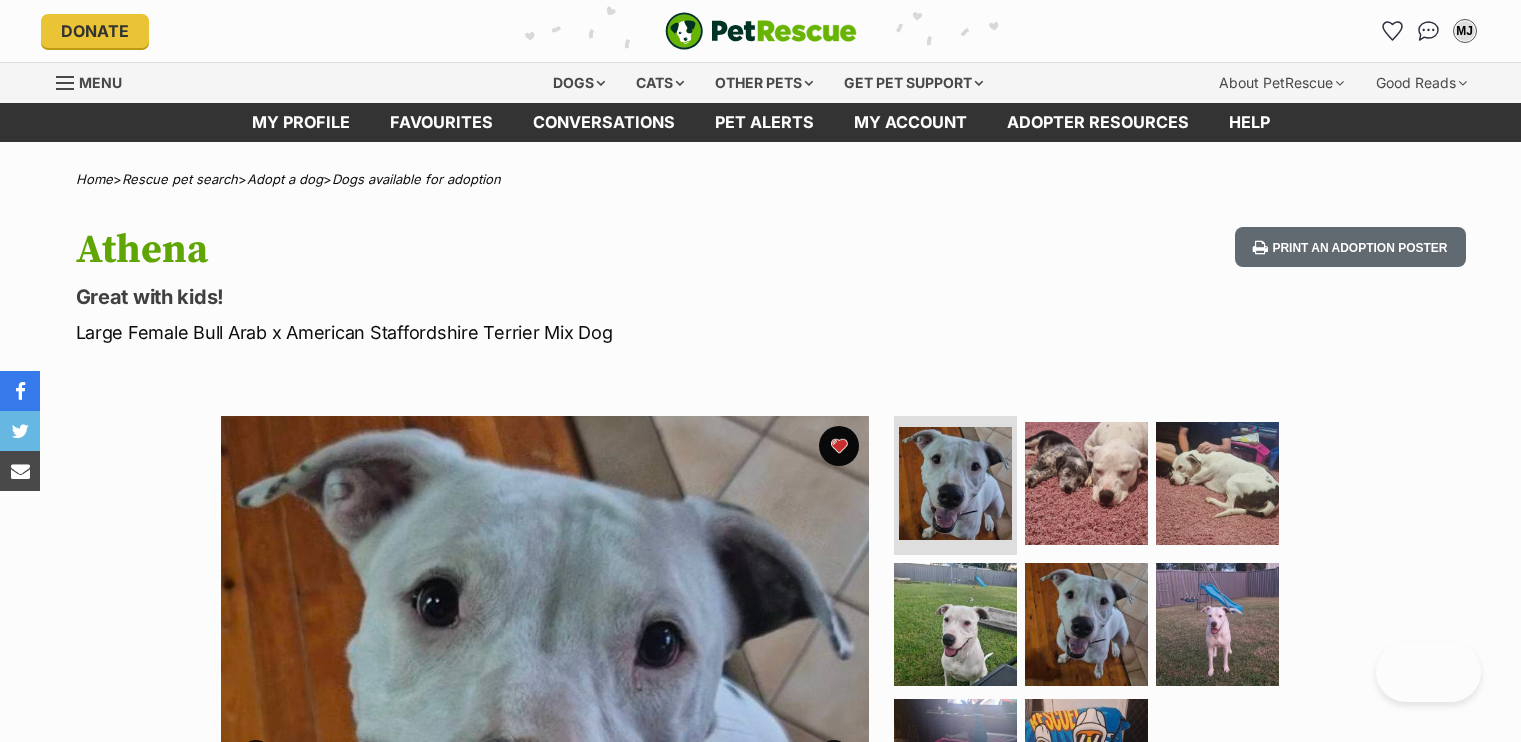 scroll, scrollTop: 0, scrollLeft: 0, axis: both 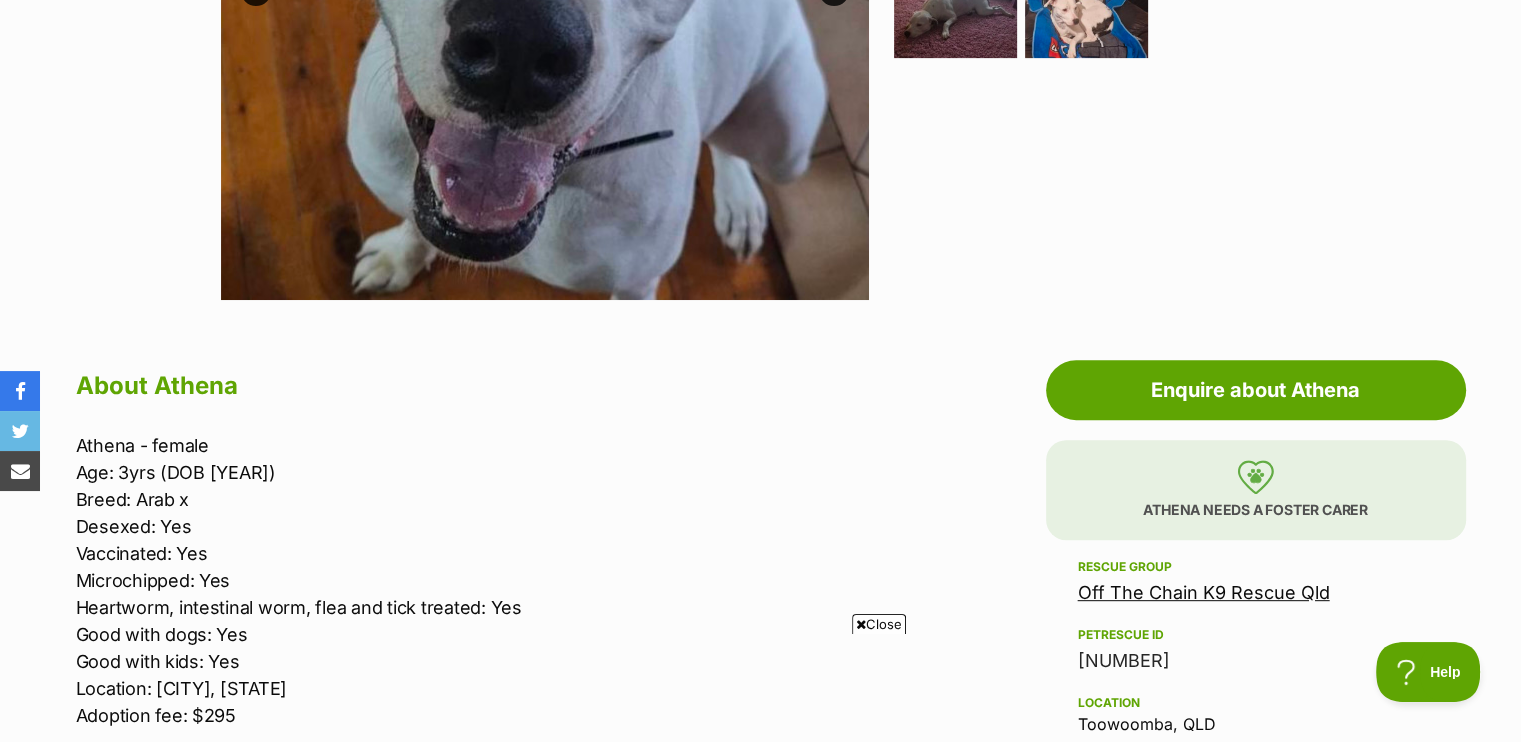 click on "Close" at bounding box center [879, 624] 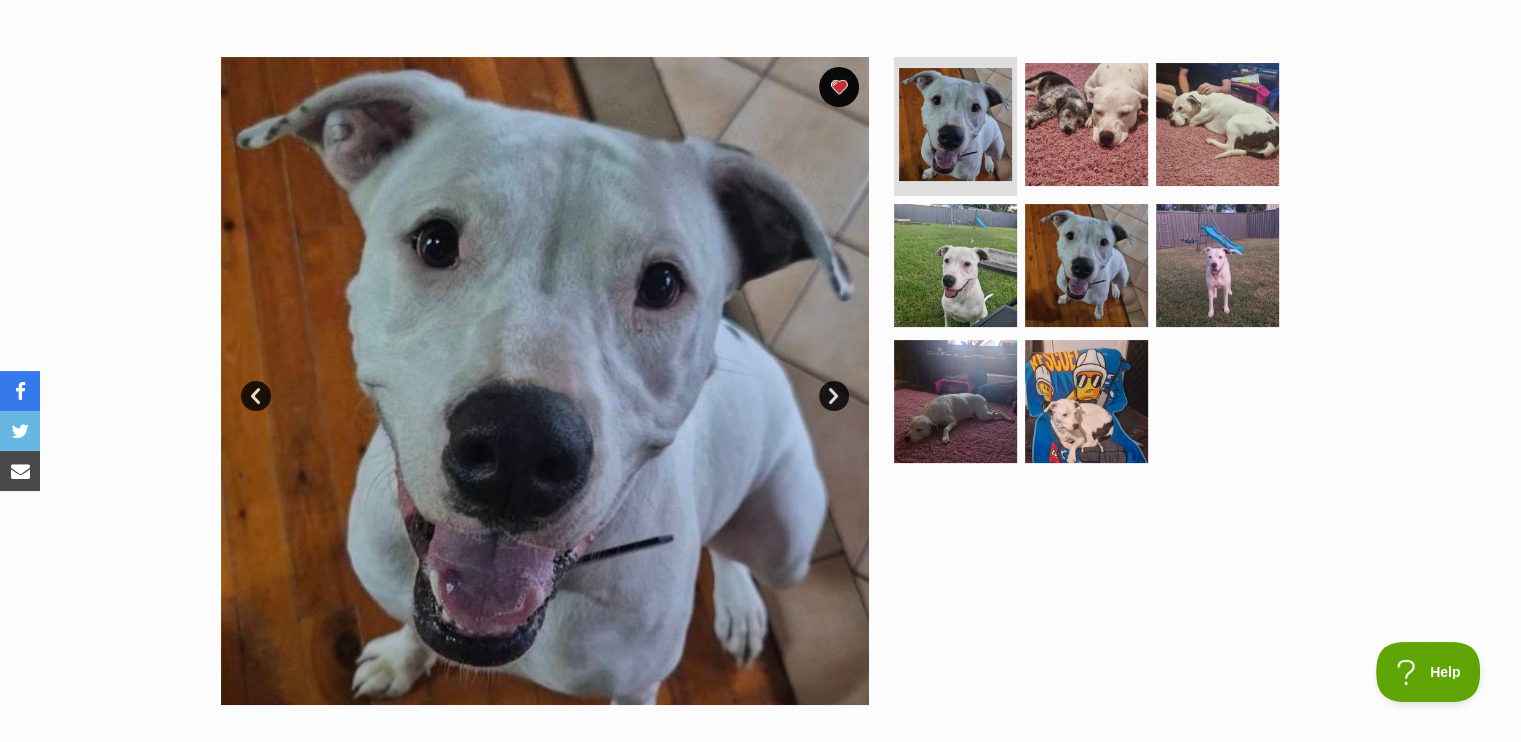 scroll, scrollTop: 356, scrollLeft: 0, axis: vertical 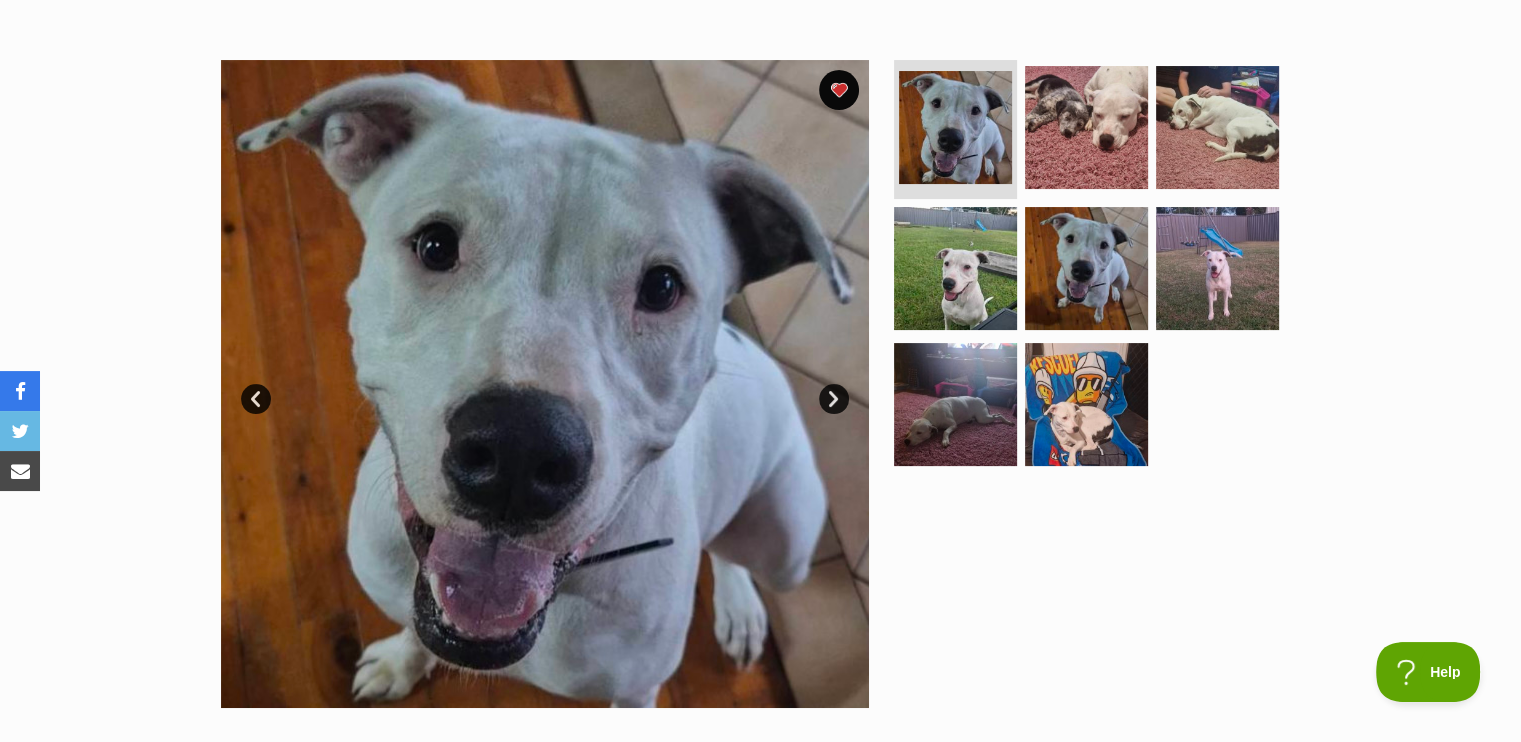 click on "Next" at bounding box center [834, 399] 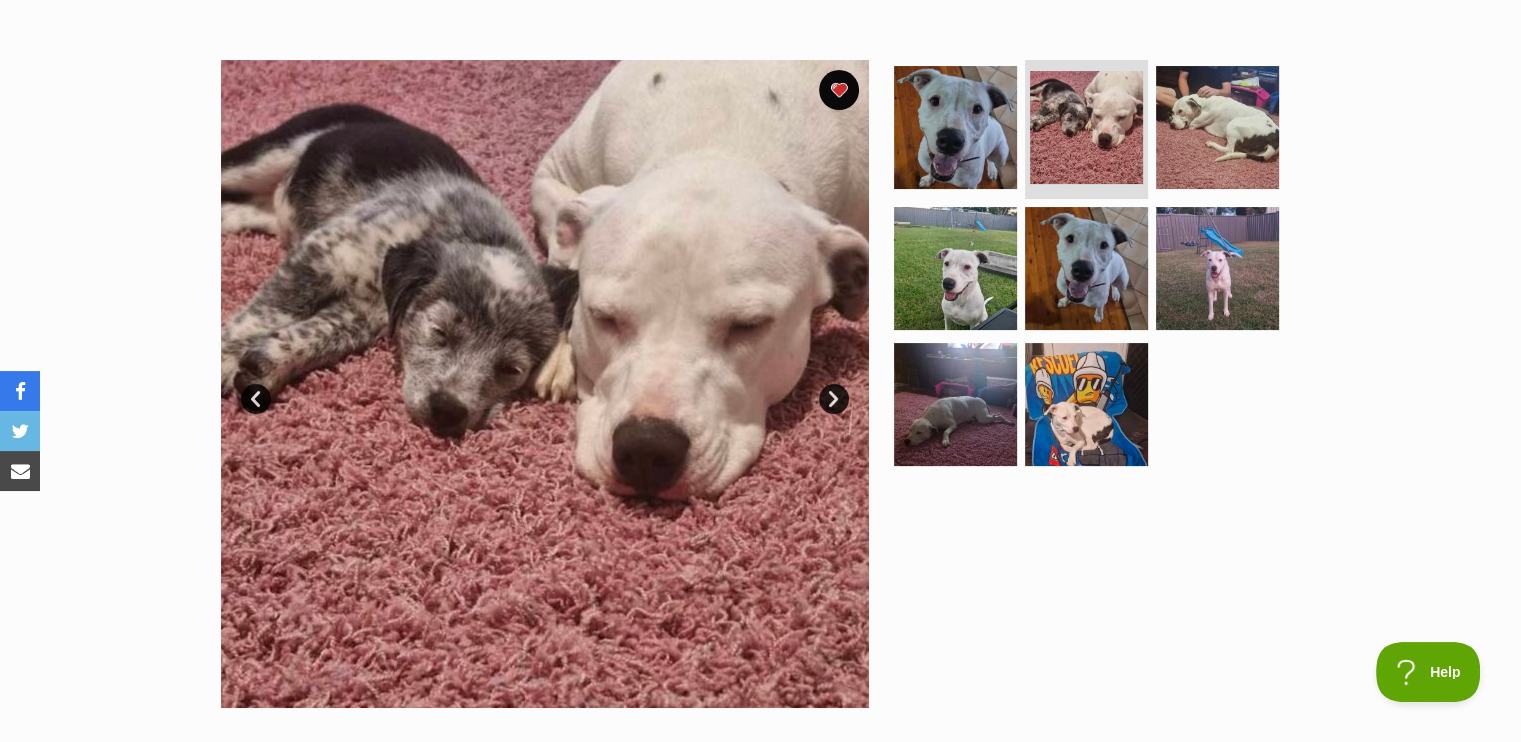 click on "Next" at bounding box center [834, 399] 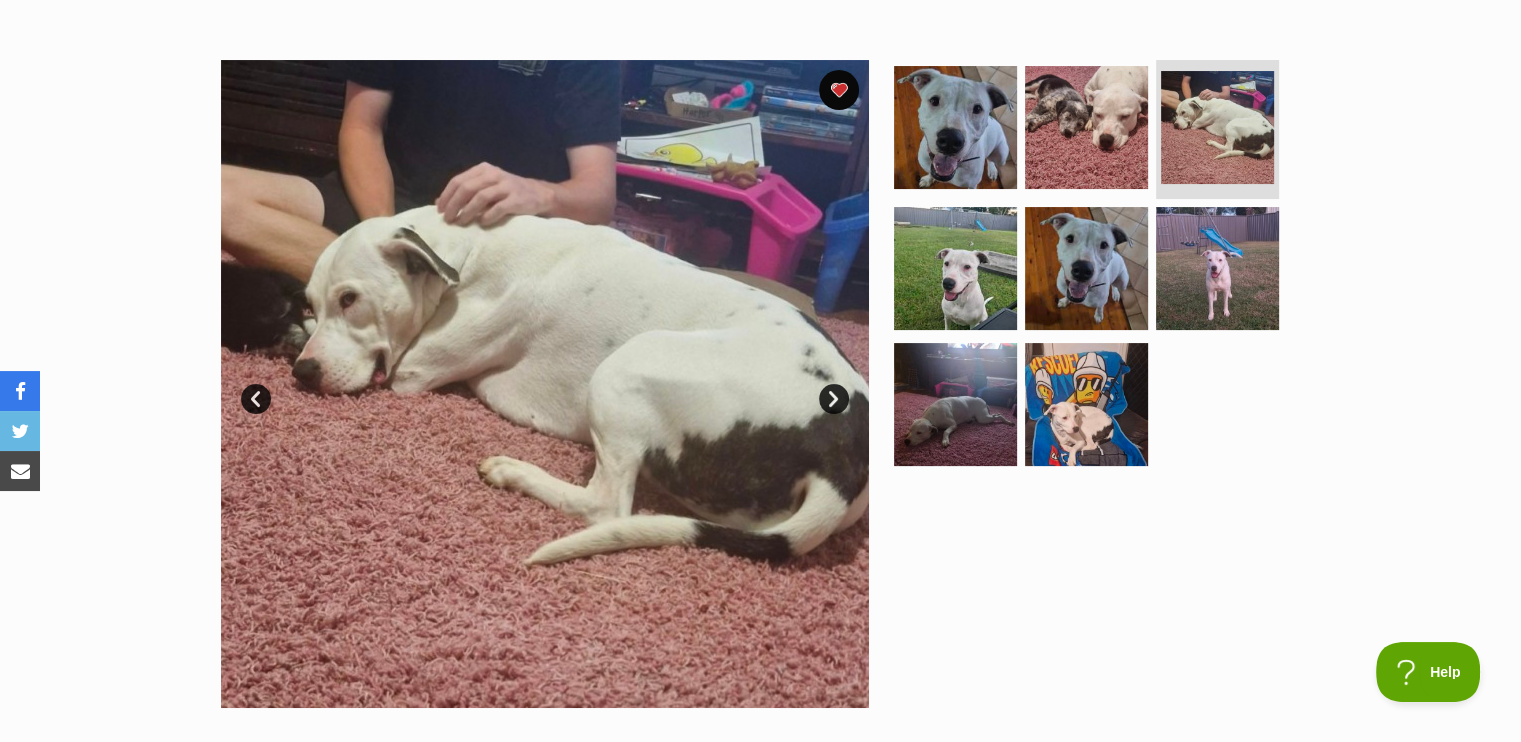 click on "Next" at bounding box center (834, 399) 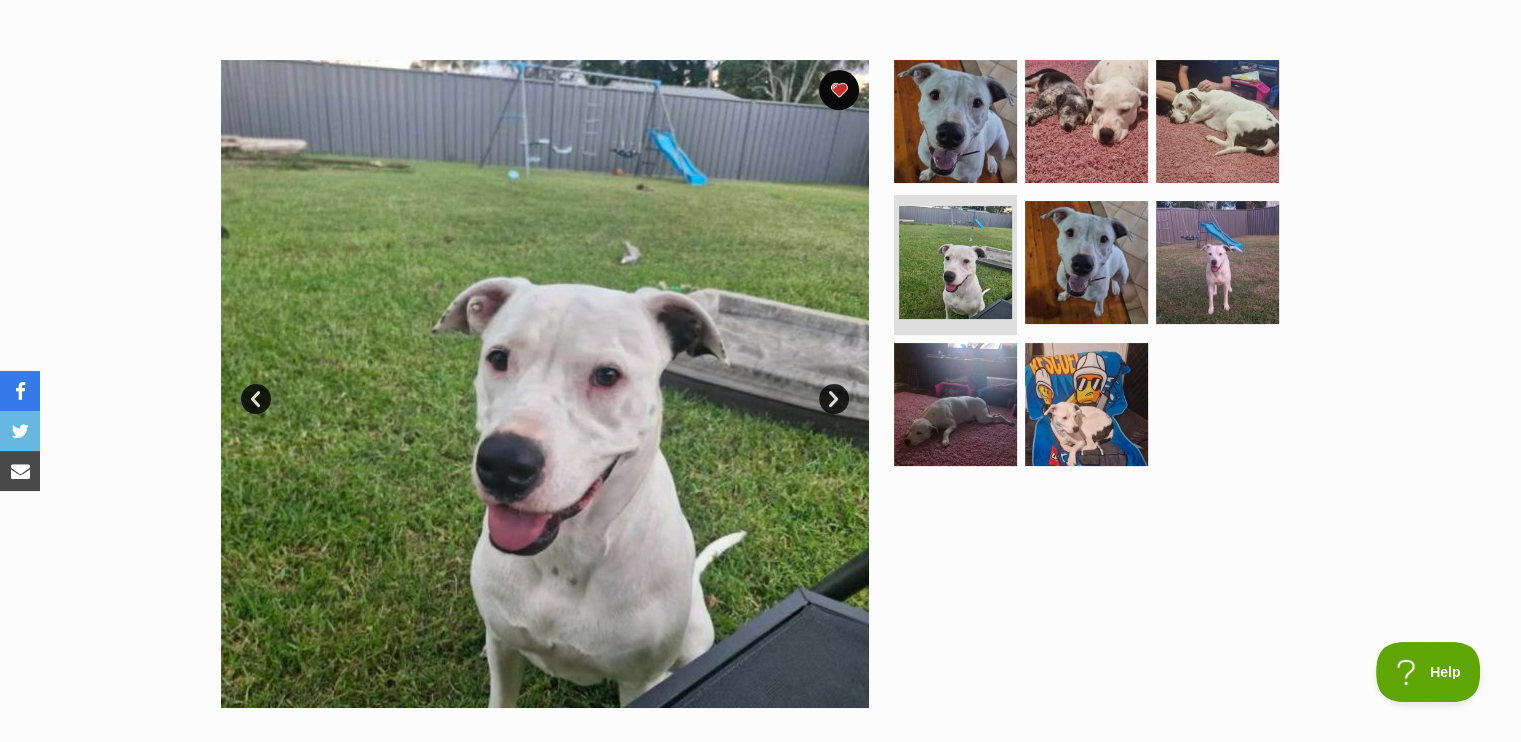 click on "Next" at bounding box center (834, 399) 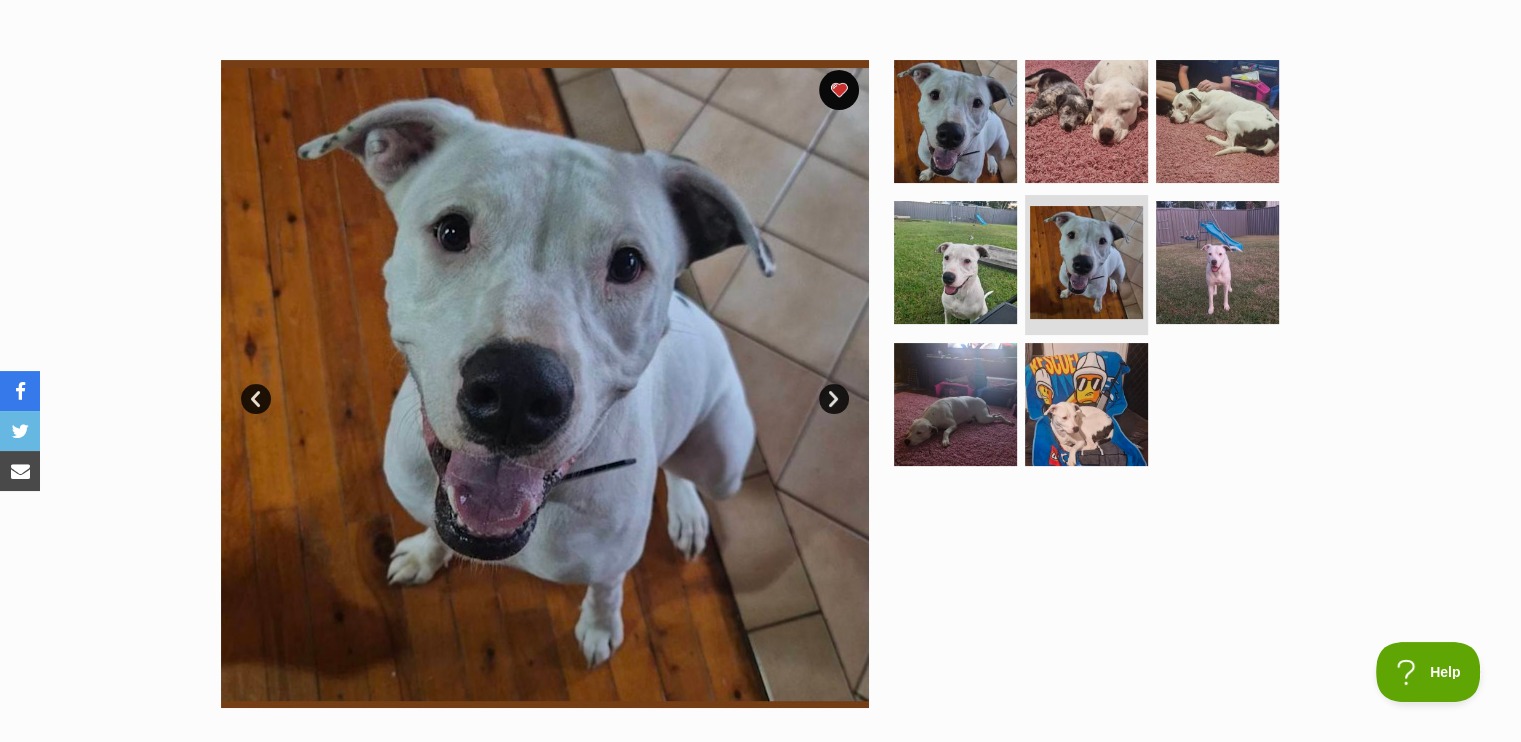 click on "Next" at bounding box center (834, 399) 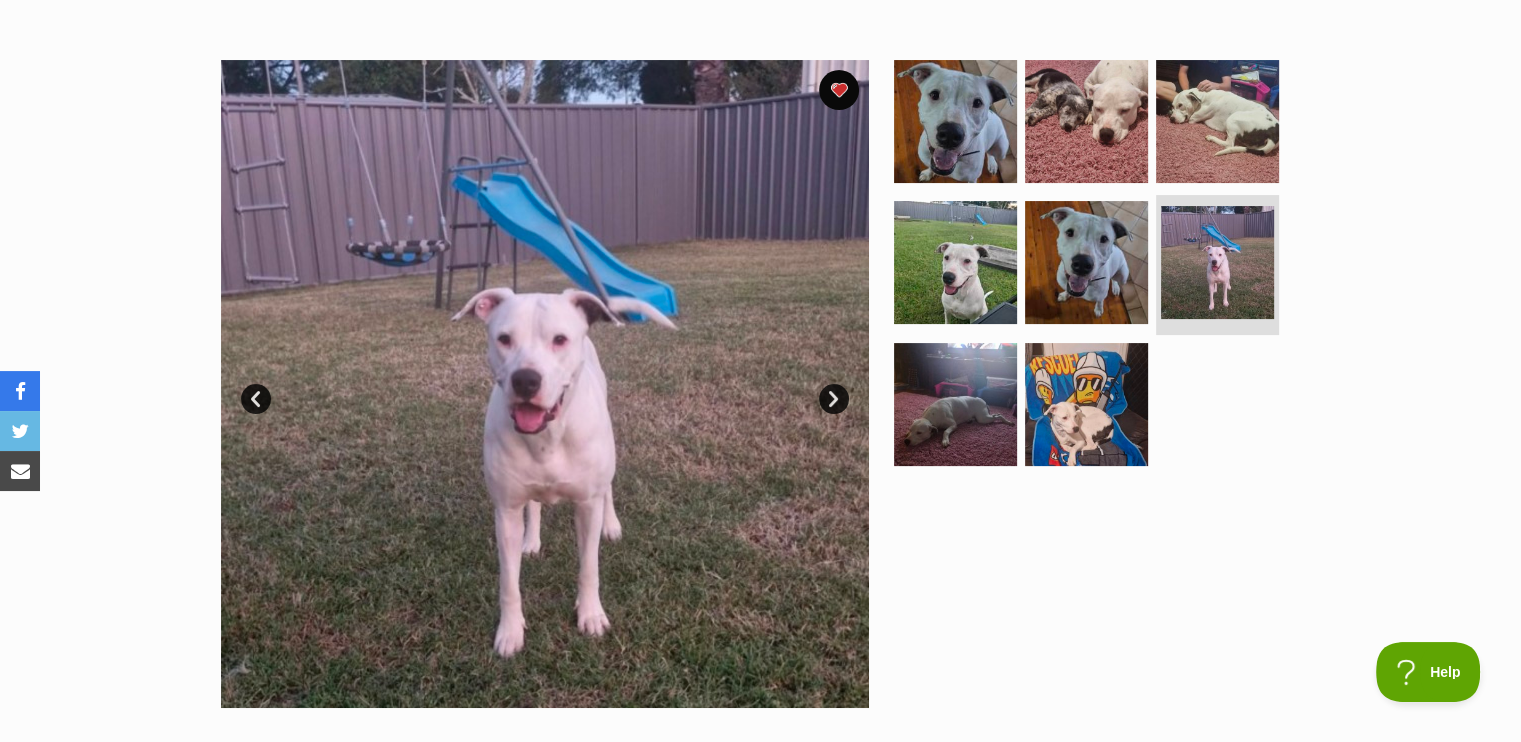 click on "Next" at bounding box center [834, 399] 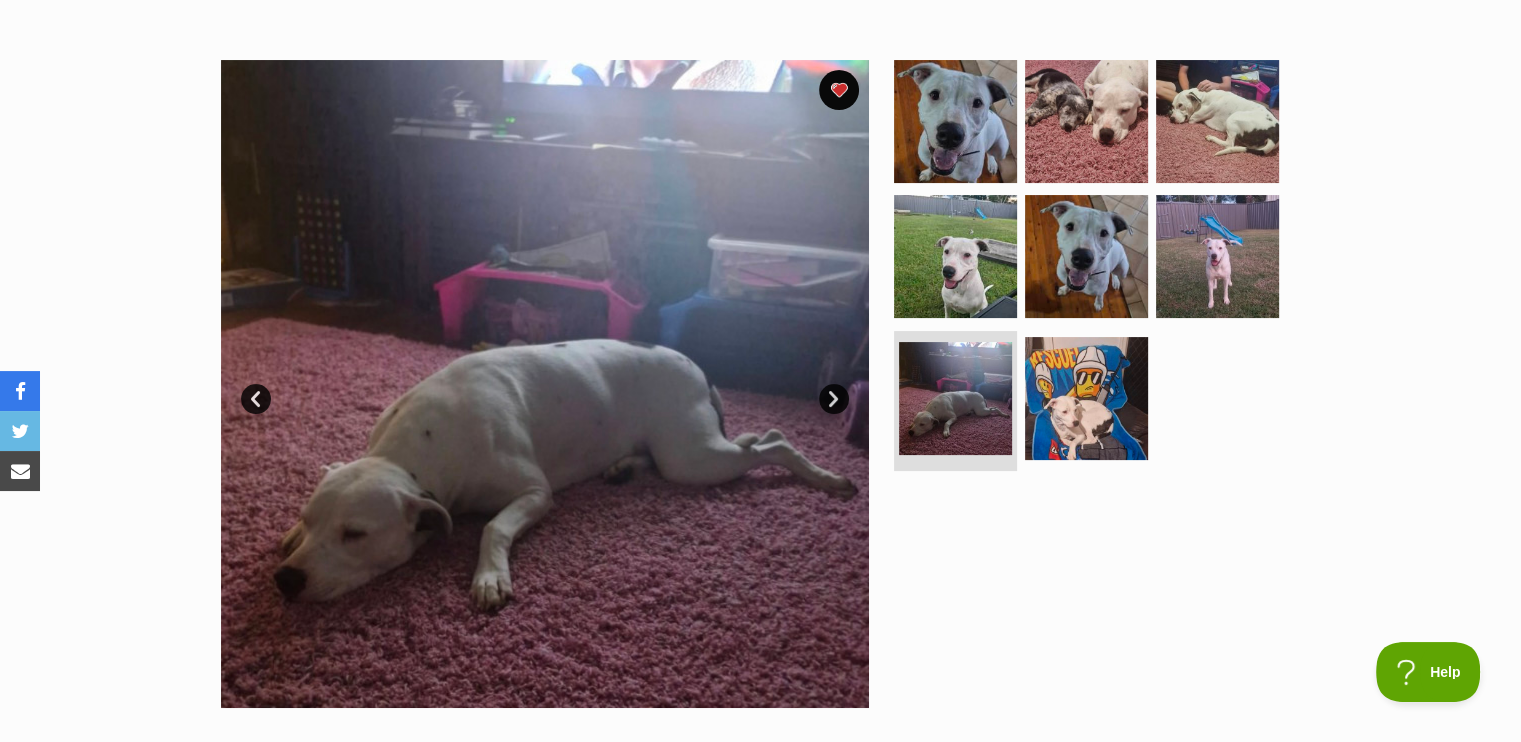 click on "Next" at bounding box center (834, 399) 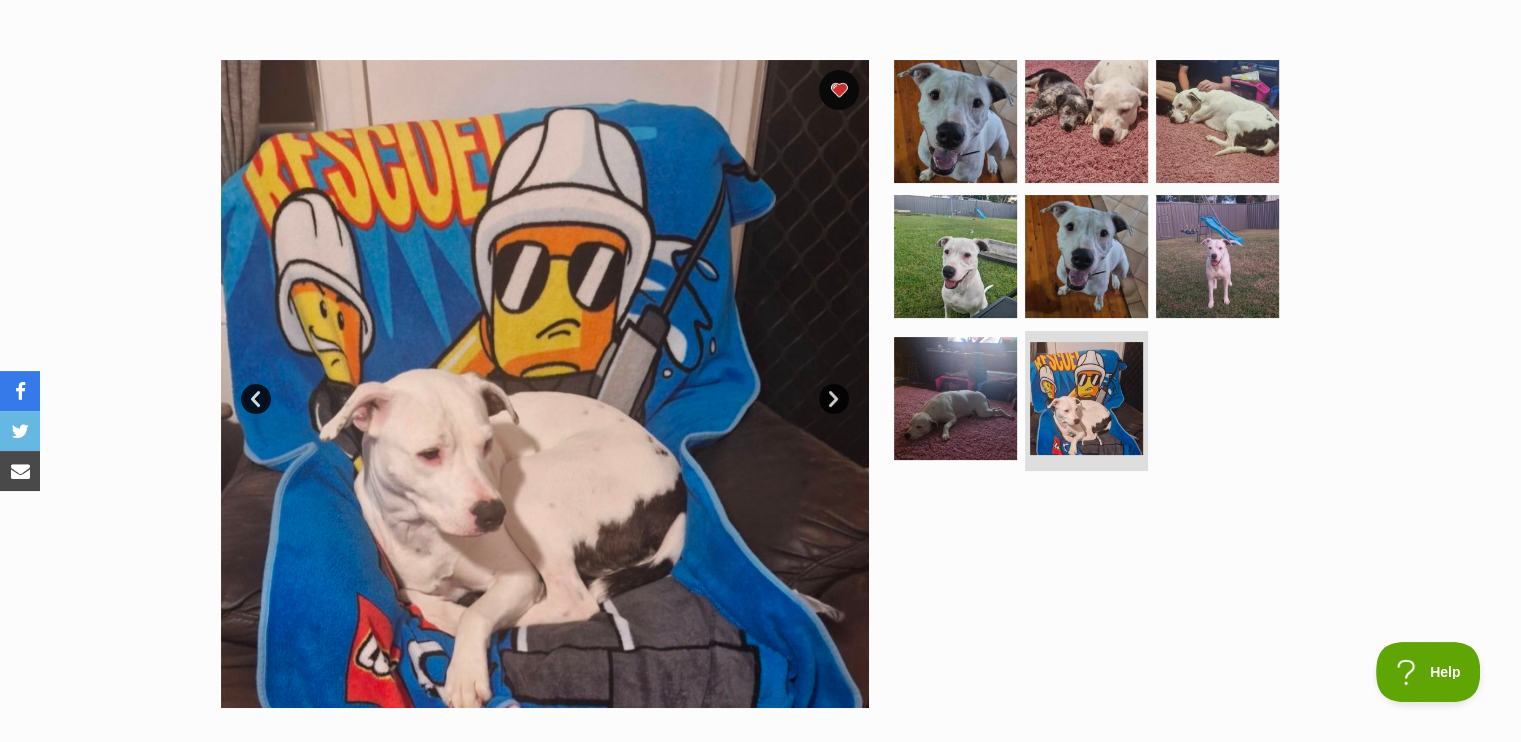 click on "Next" at bounding box center [834, 399] 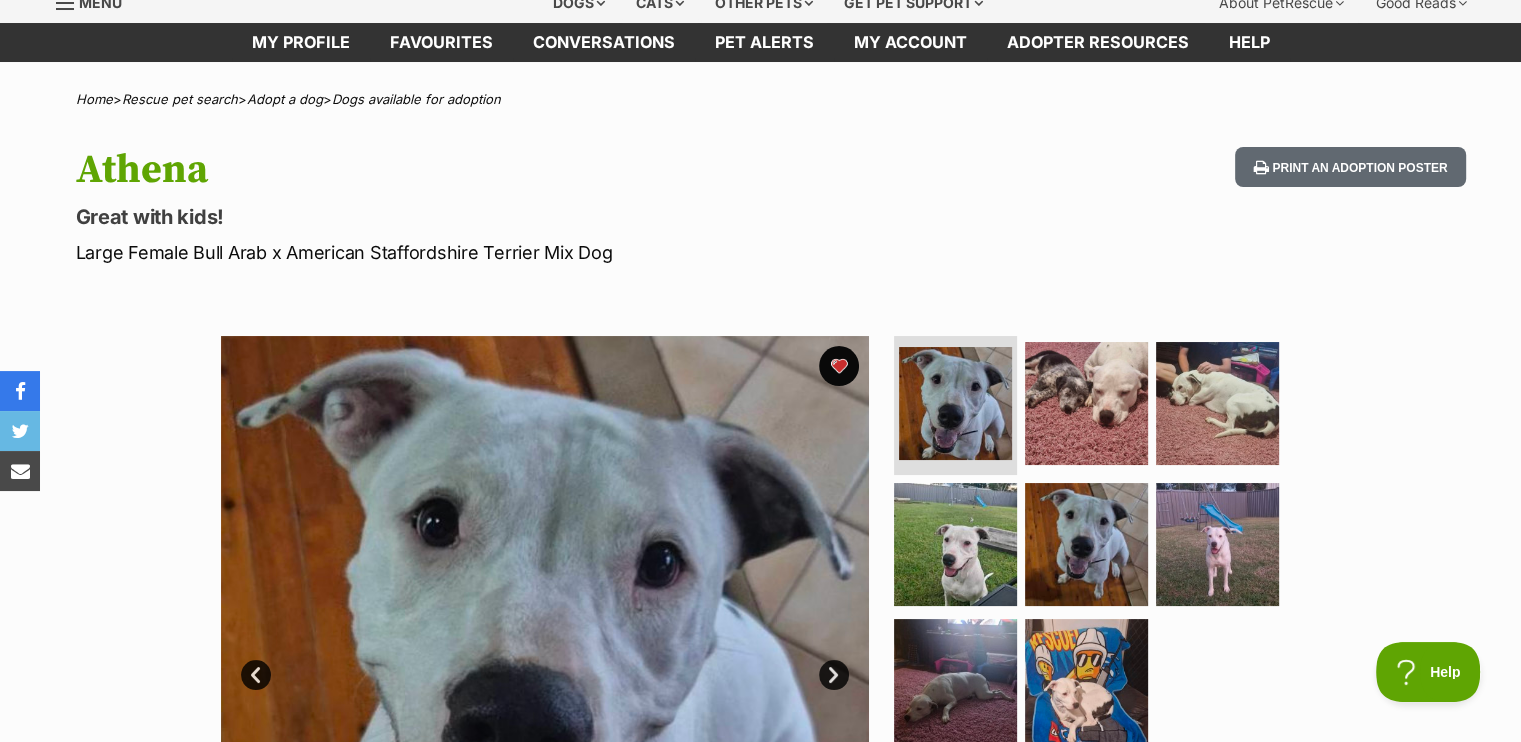 scroll, scrollTop: 52, scrollLeft: 0, axis: vertical 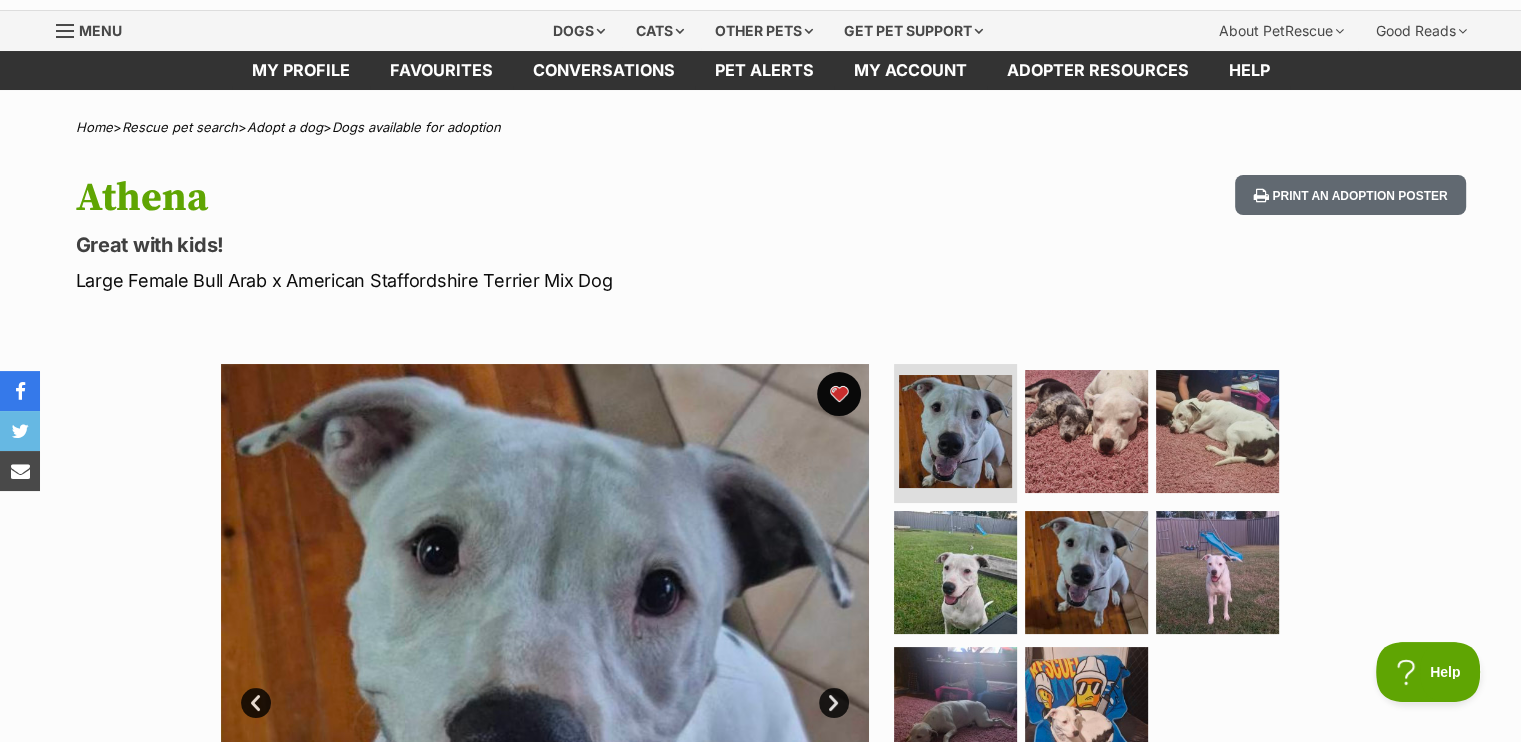 click at bounding box center [839, 394] 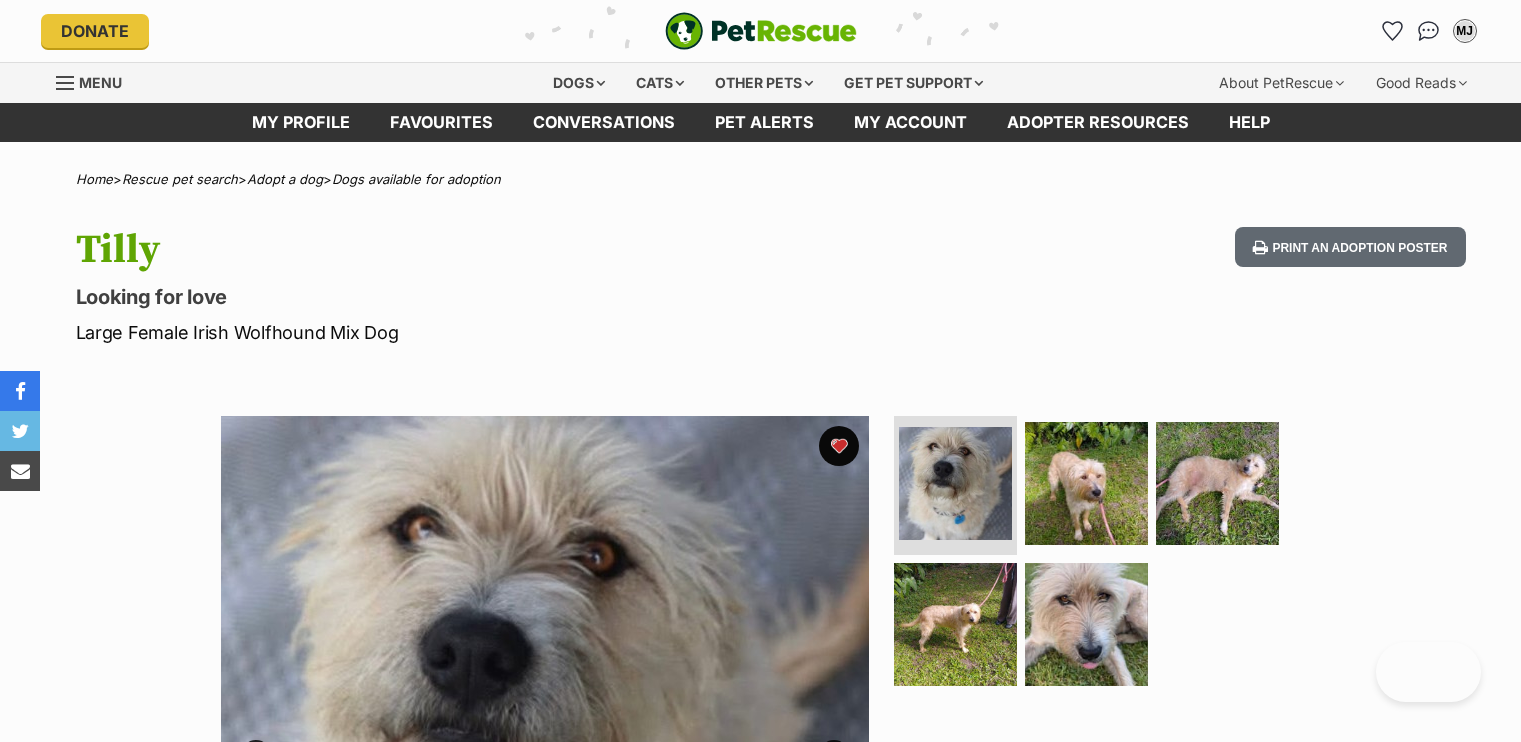 scroll, scrollTop: 0, scrollLeft: 0, axis: both 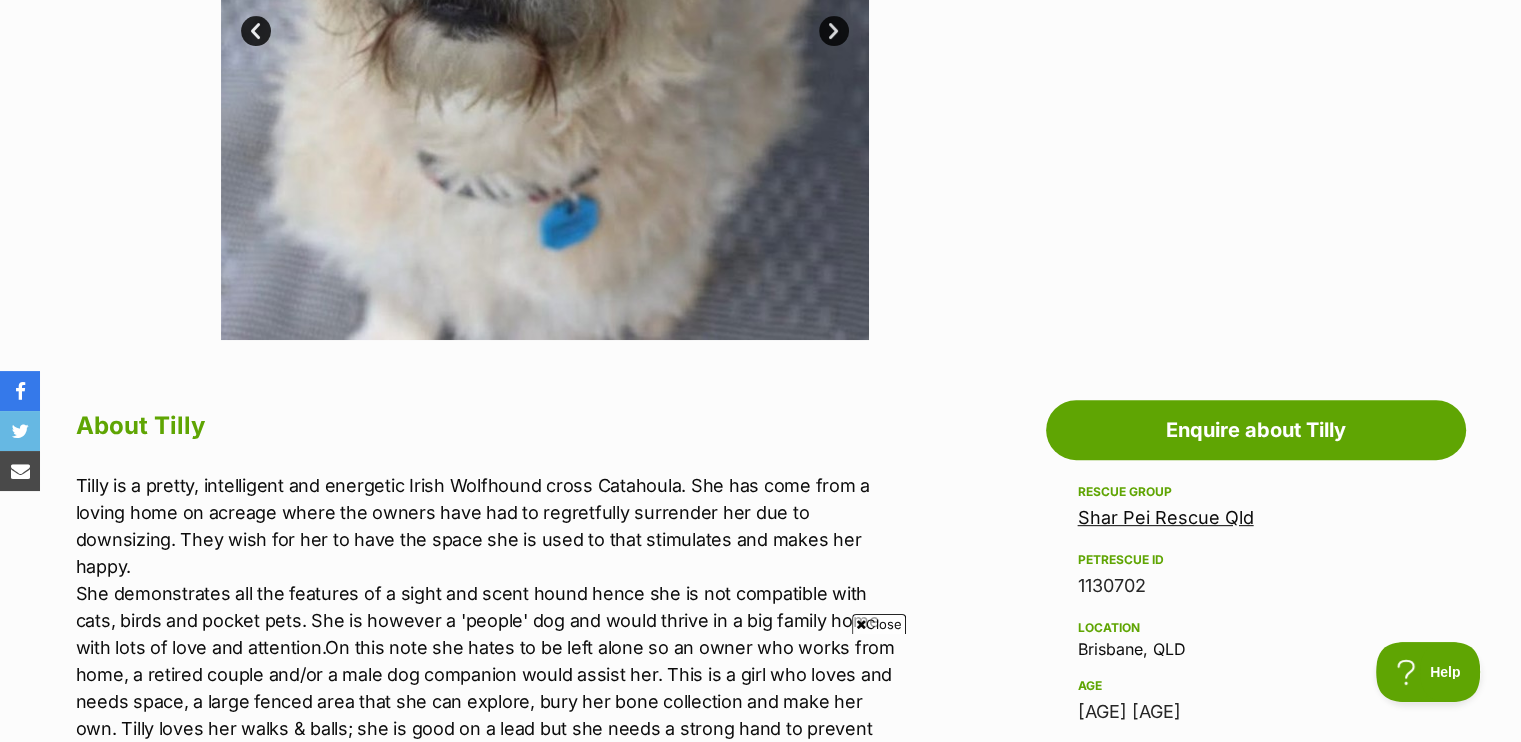 click on "Close" at bounding box center (879, 624) 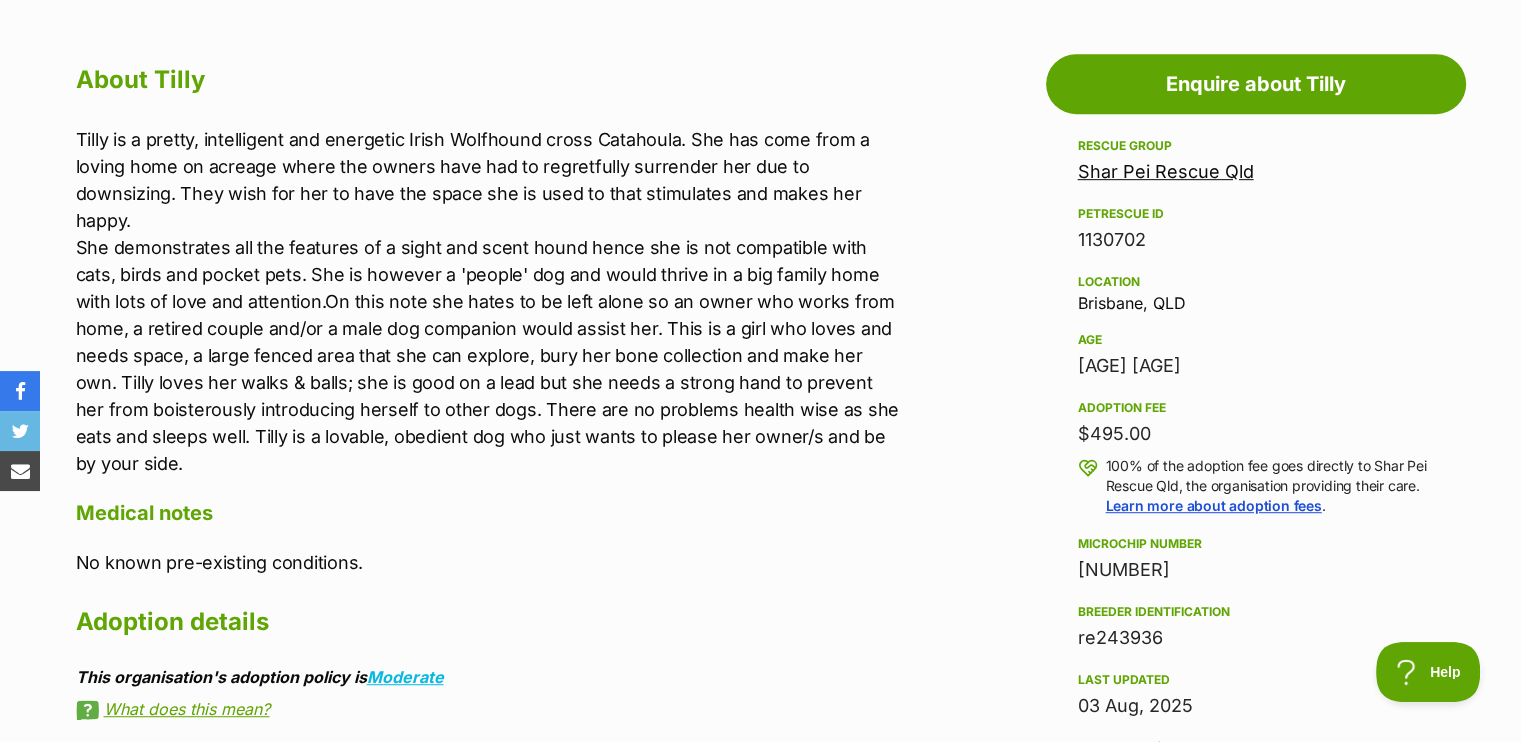 scroll, scrollTop: 0, scrollLeft: 0, axis: both 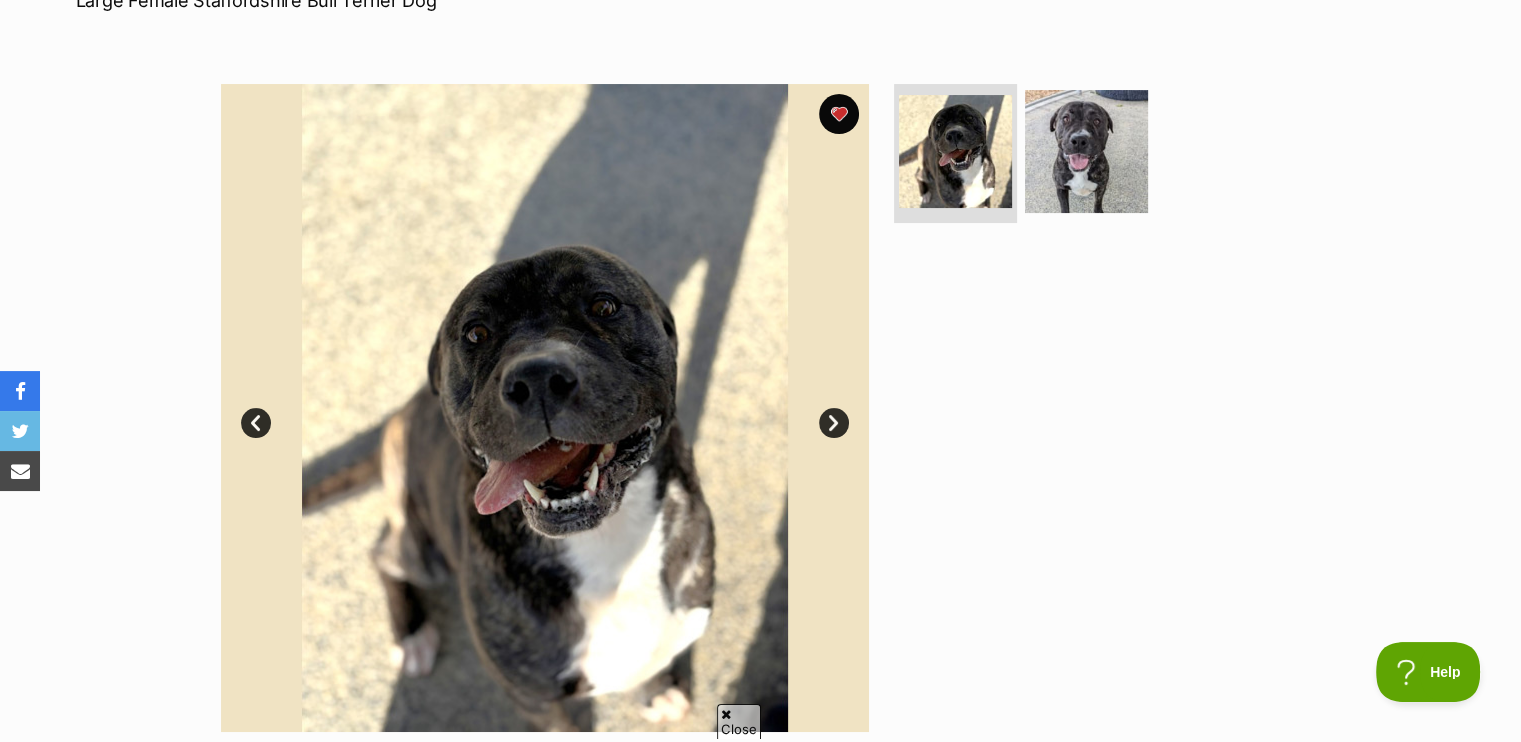 click on "Next" at bounding box center (834, 423) 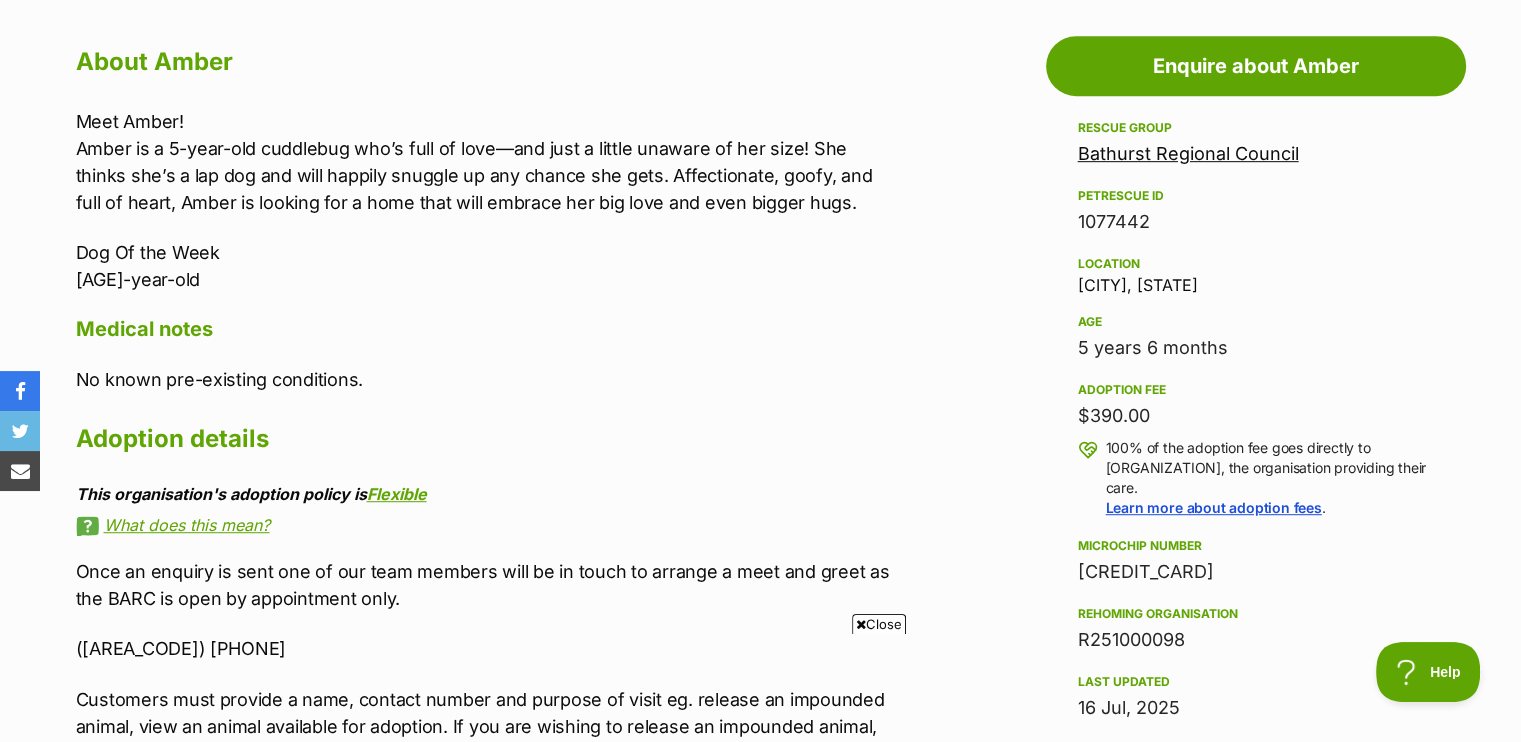 scroll, scrollTop: 1088, scrollLeft: 0, axis: vertical 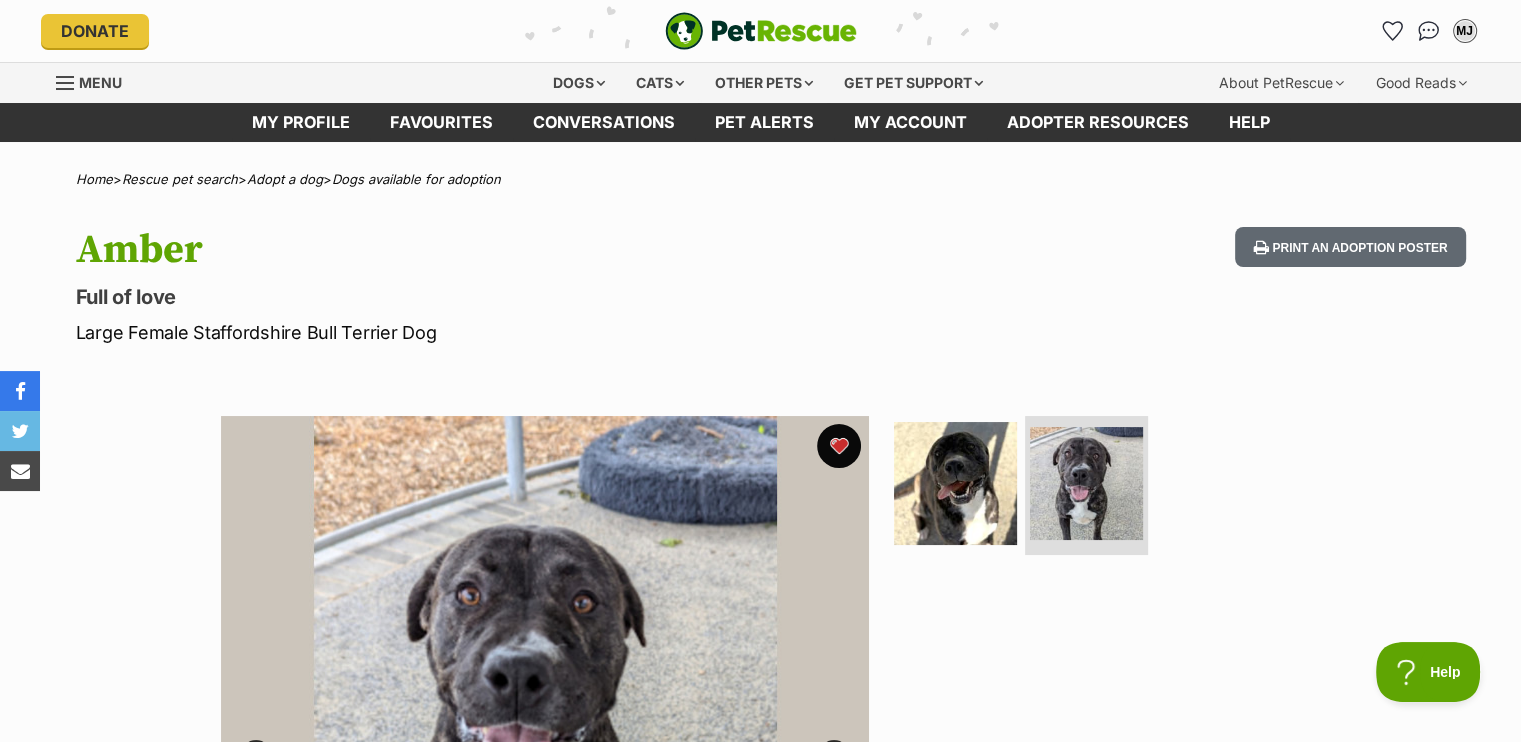 click at bounding box center (839, 446) 